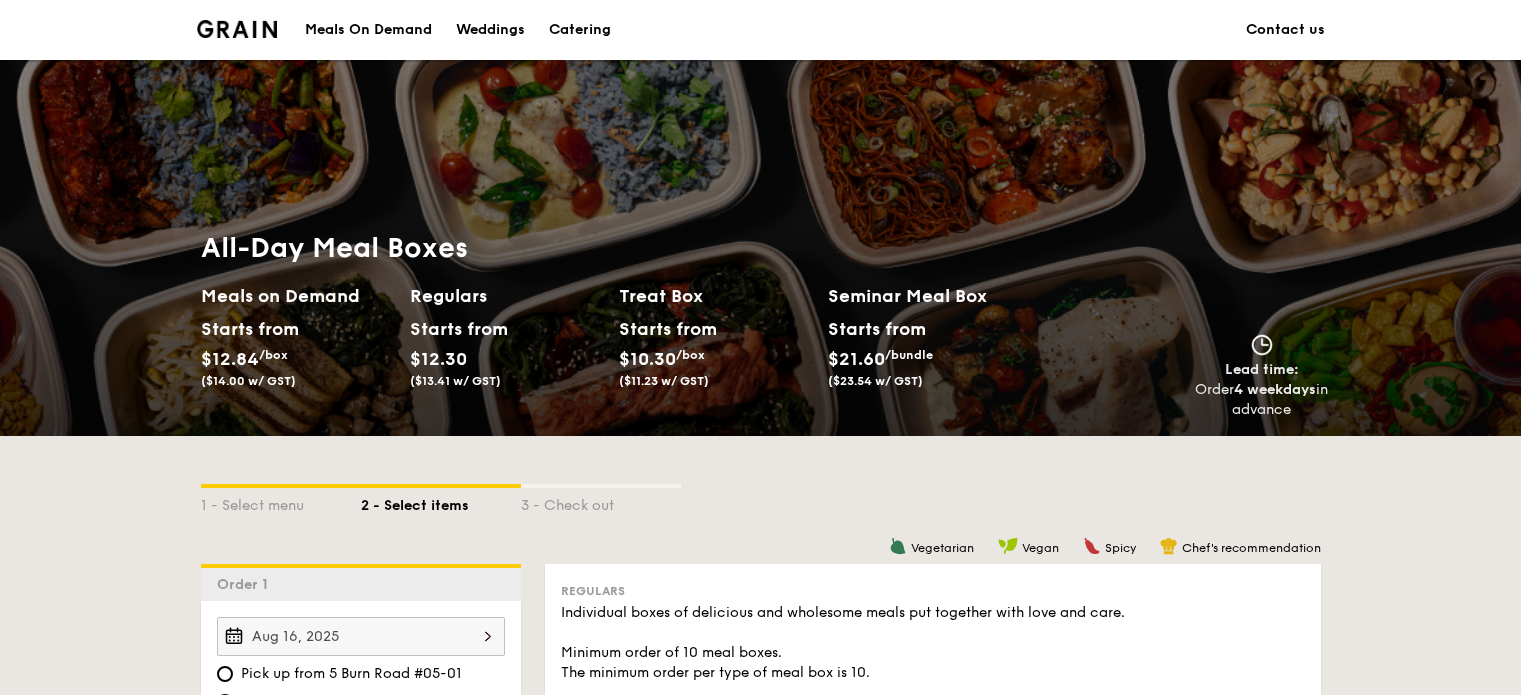 scroll, scrollTop: 1172, scrollLeft: 0, axis: vertical 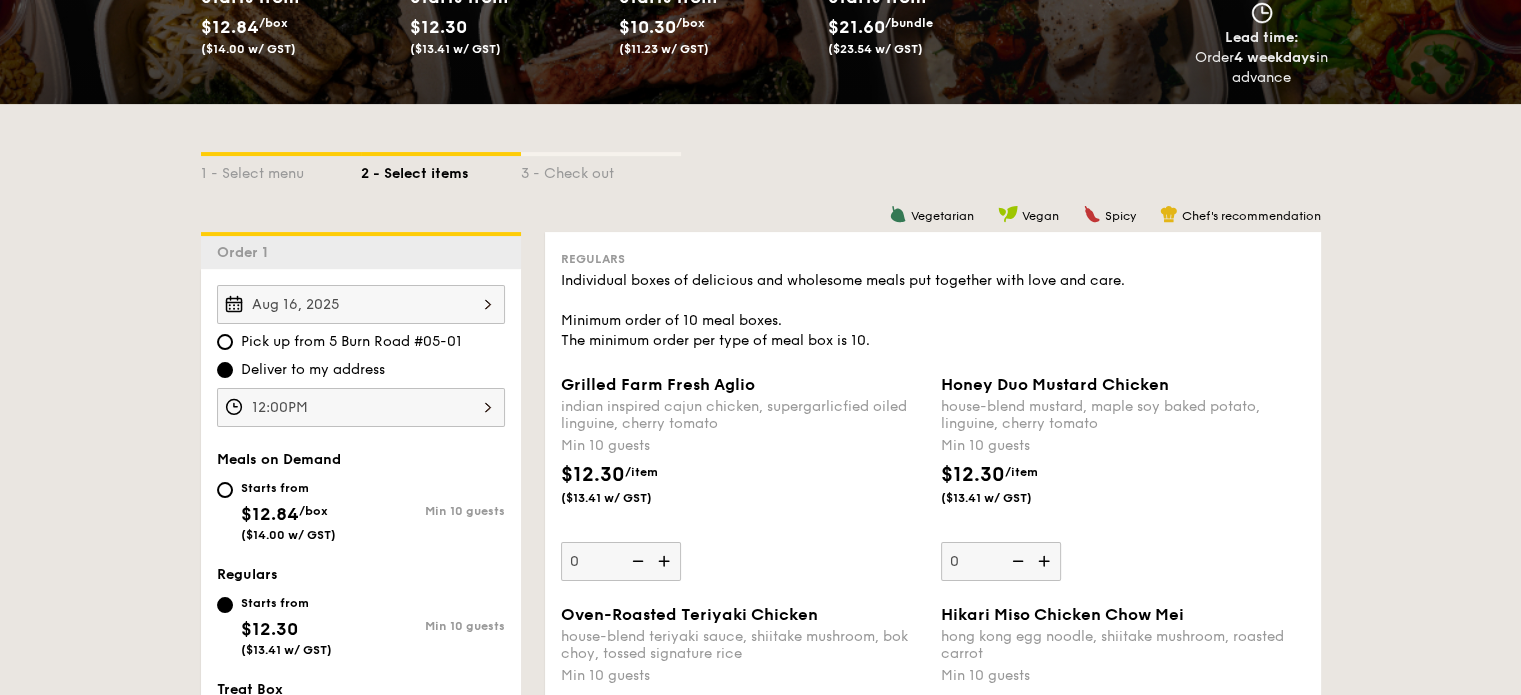 click on "indian inspired cajun chicken, supergarlicfied oiled linguine, cherry tomato" at bounding box center (743, 415) 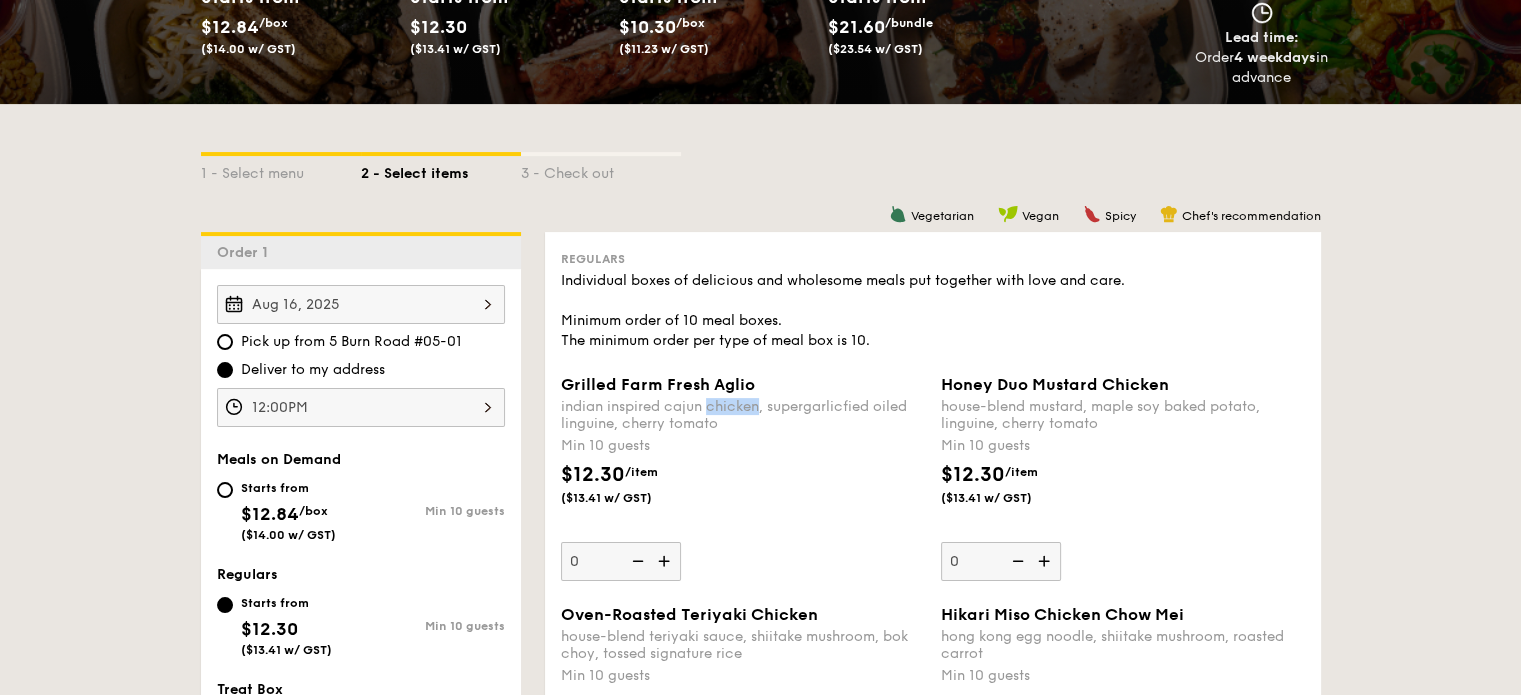 click on "indian inspired cajun chicken, supergarlicfied oiled linguine, cherry tomato" at bounding box center [743, 415] 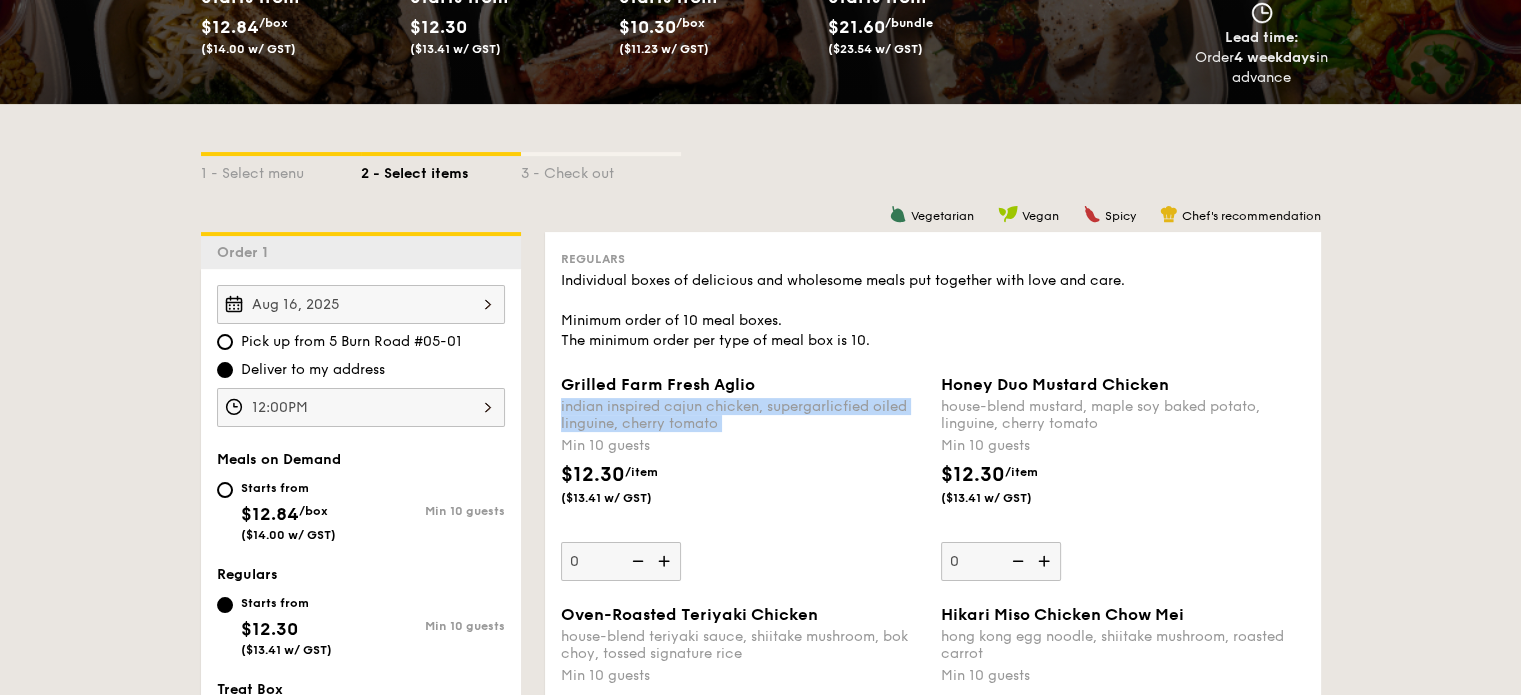 click on "indian inspired cajun chicken, supergarlicfied oiled linguine, cherry tomato" at bounding box center (743, 415) 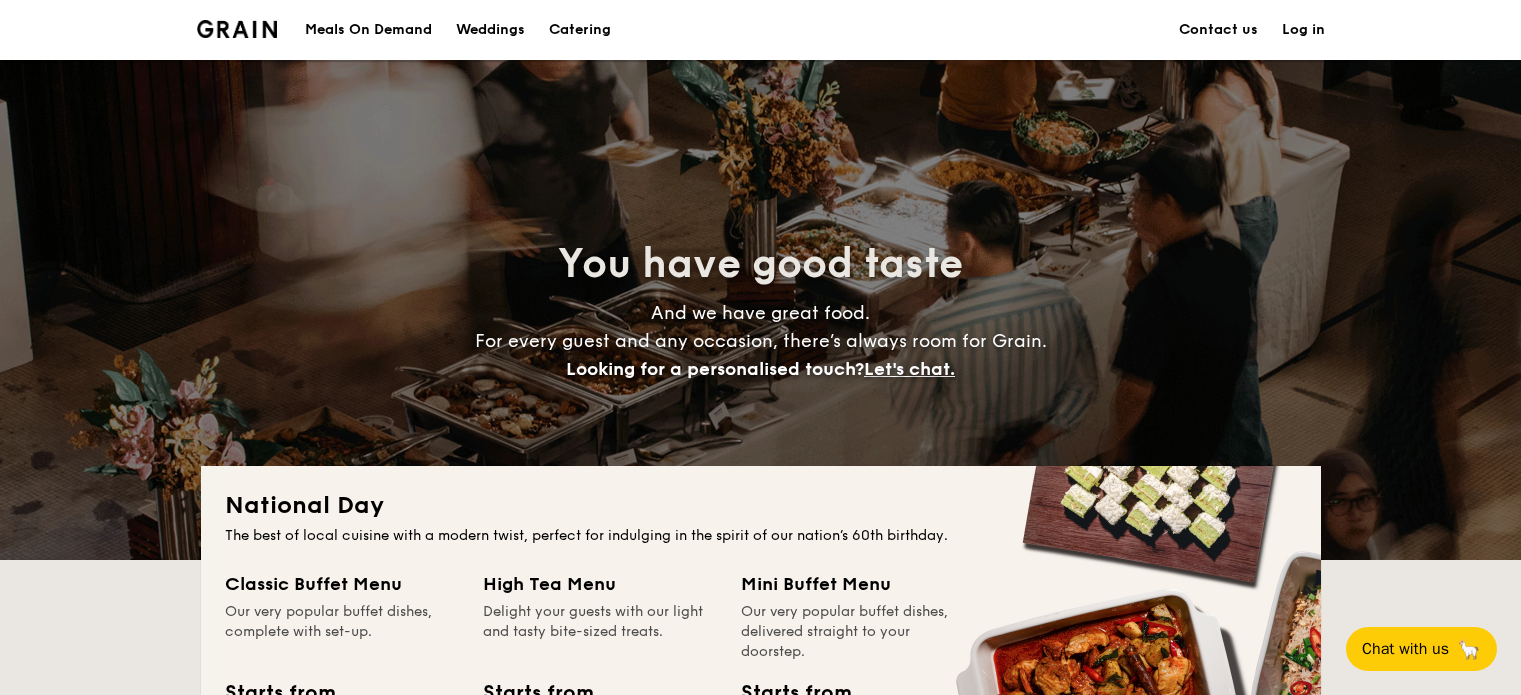 scroll, scrollTop: 0, scrollLeft: 0, axis: both 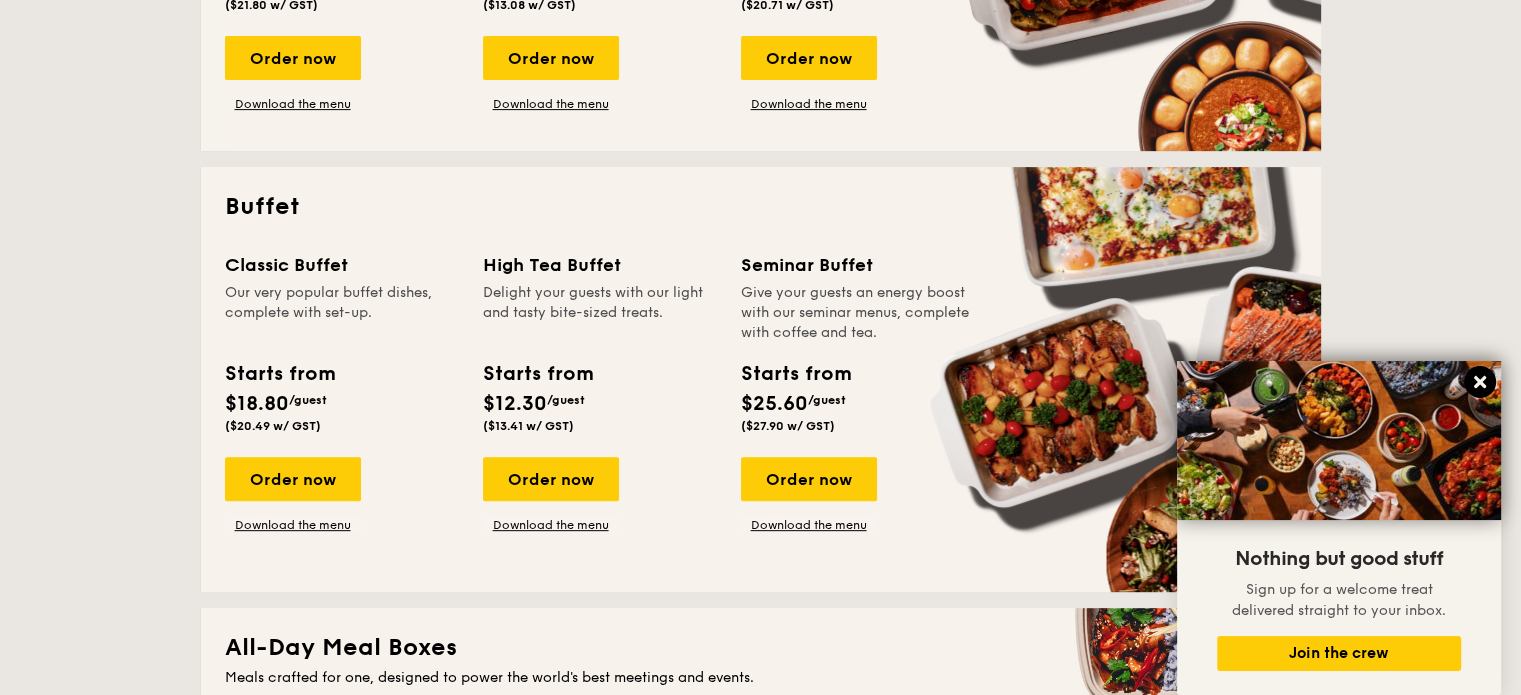 click 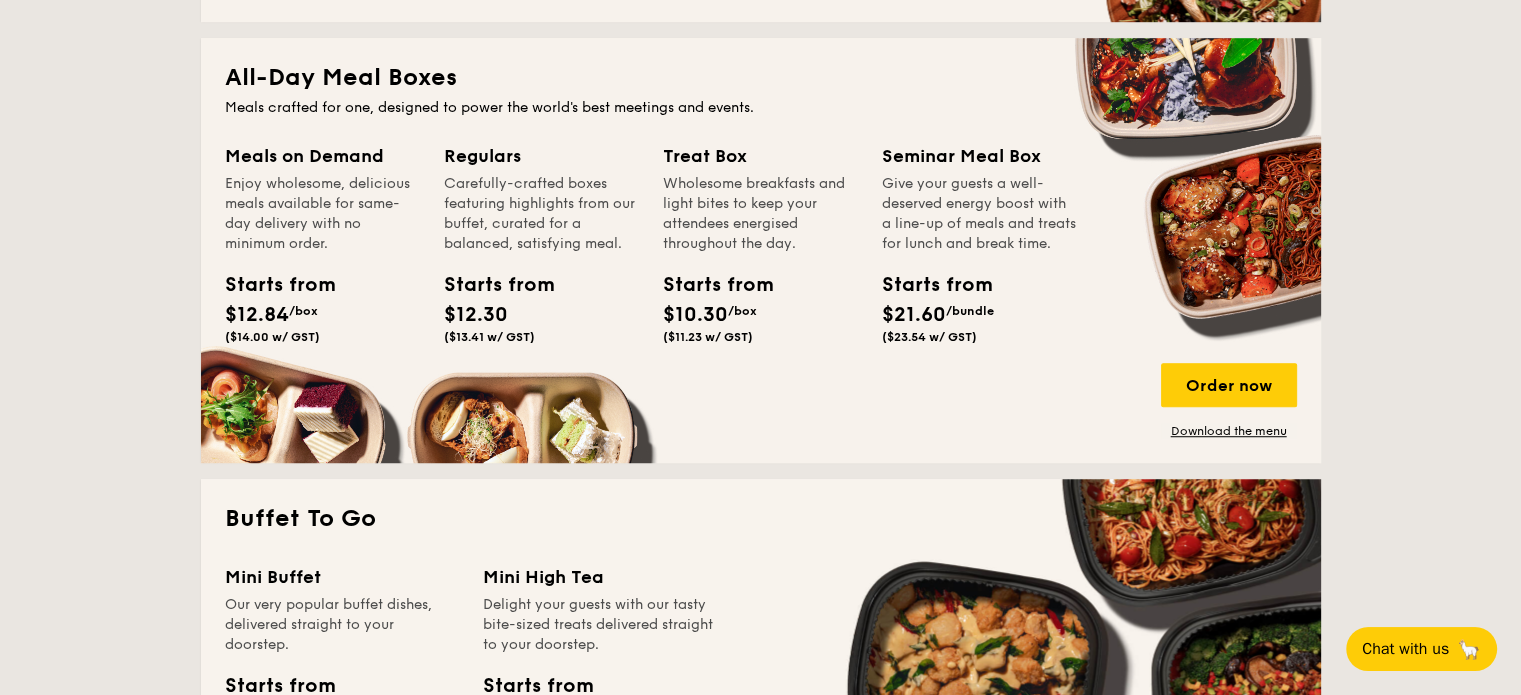 scroll, scrollTop: 1311, scrollLeft: 0, axis: vertical 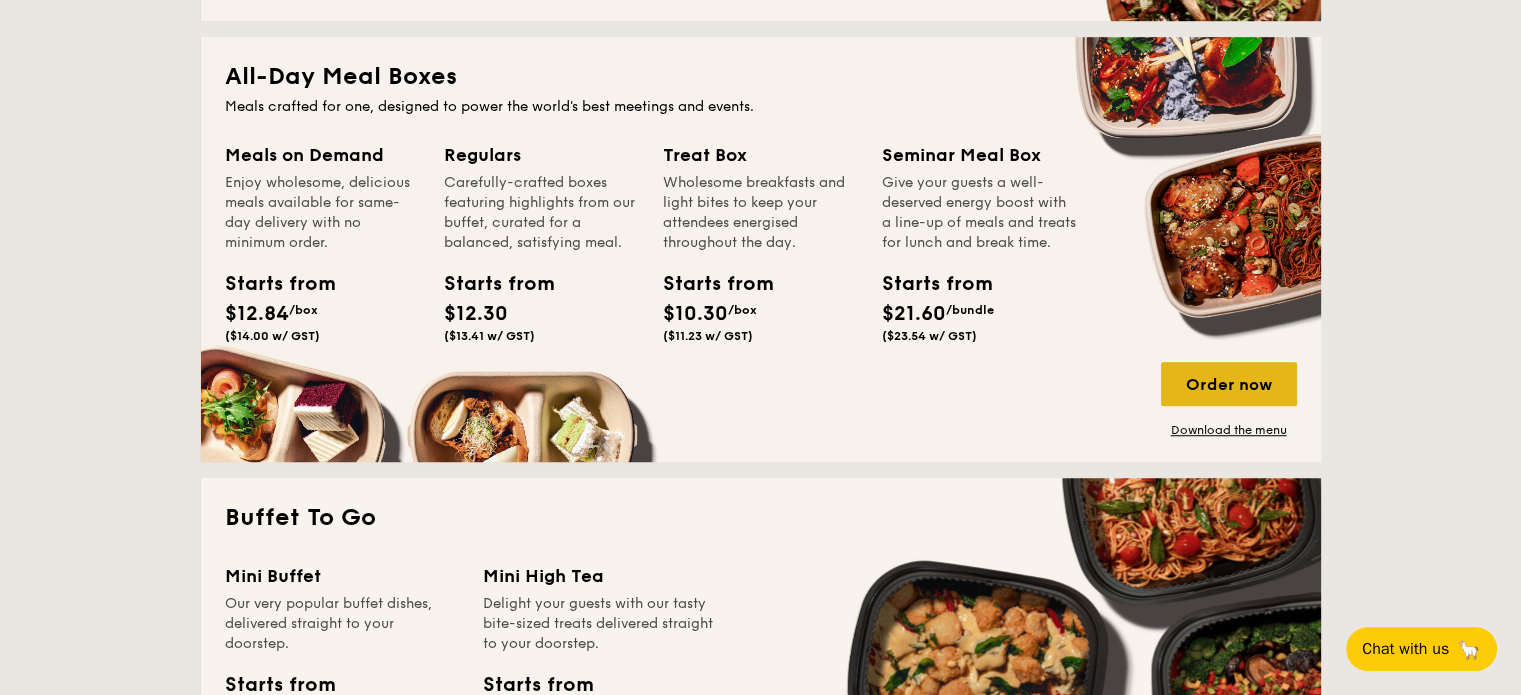 click on "Order now" at bounding box center (1229, 384) 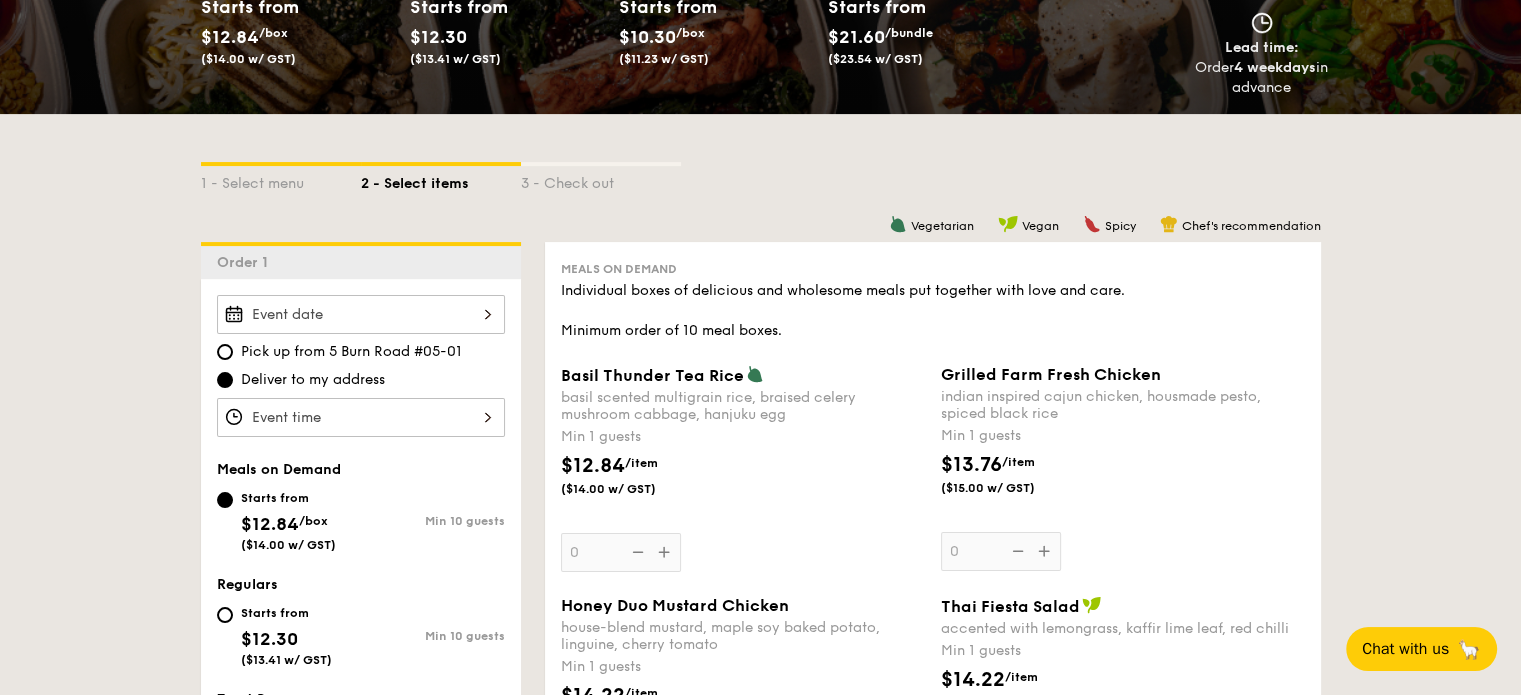 scroll, scrollTop: 324, scrollLeft: 0, axis: vertical 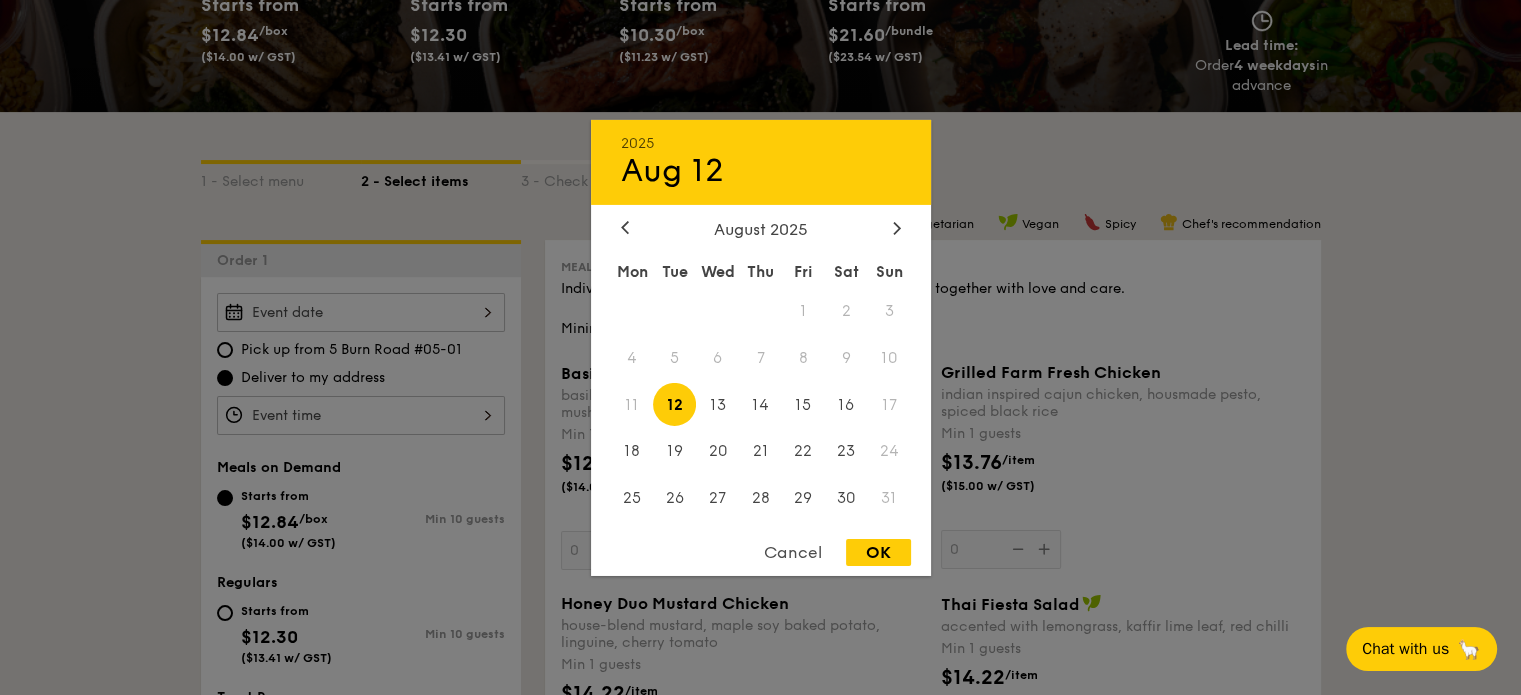 click on "[YEAR]   Aug 12       August [YEAR]     Mon Tue Wed Thu Fri Sat Sun   1 2 3 4 5 6 7 8 9 10 11 12 13 14 15 16 17 18 19 20 21 22 23 24 25 26 27 28 29 30 31     Cancel   OK" at bounding box center [361, 312] 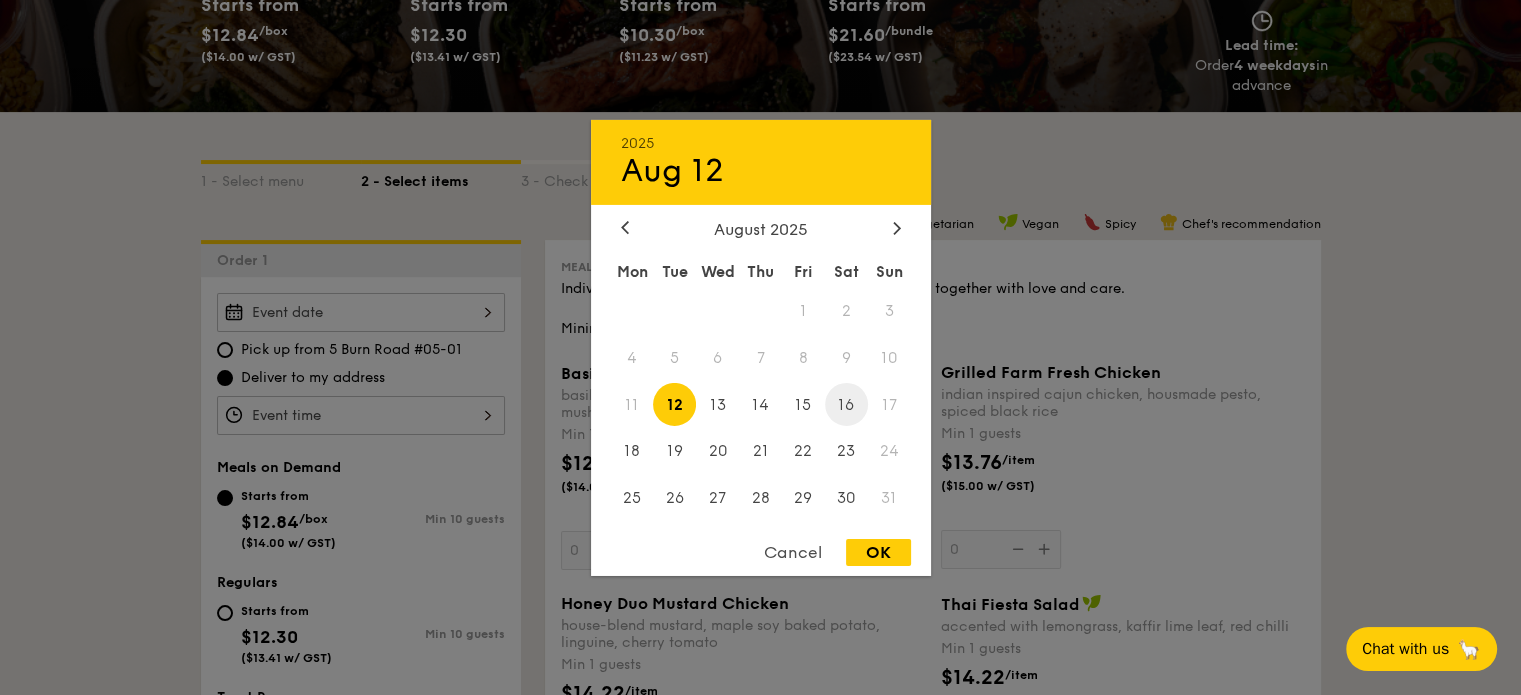 click on "16" at bounding box center [846, 404] 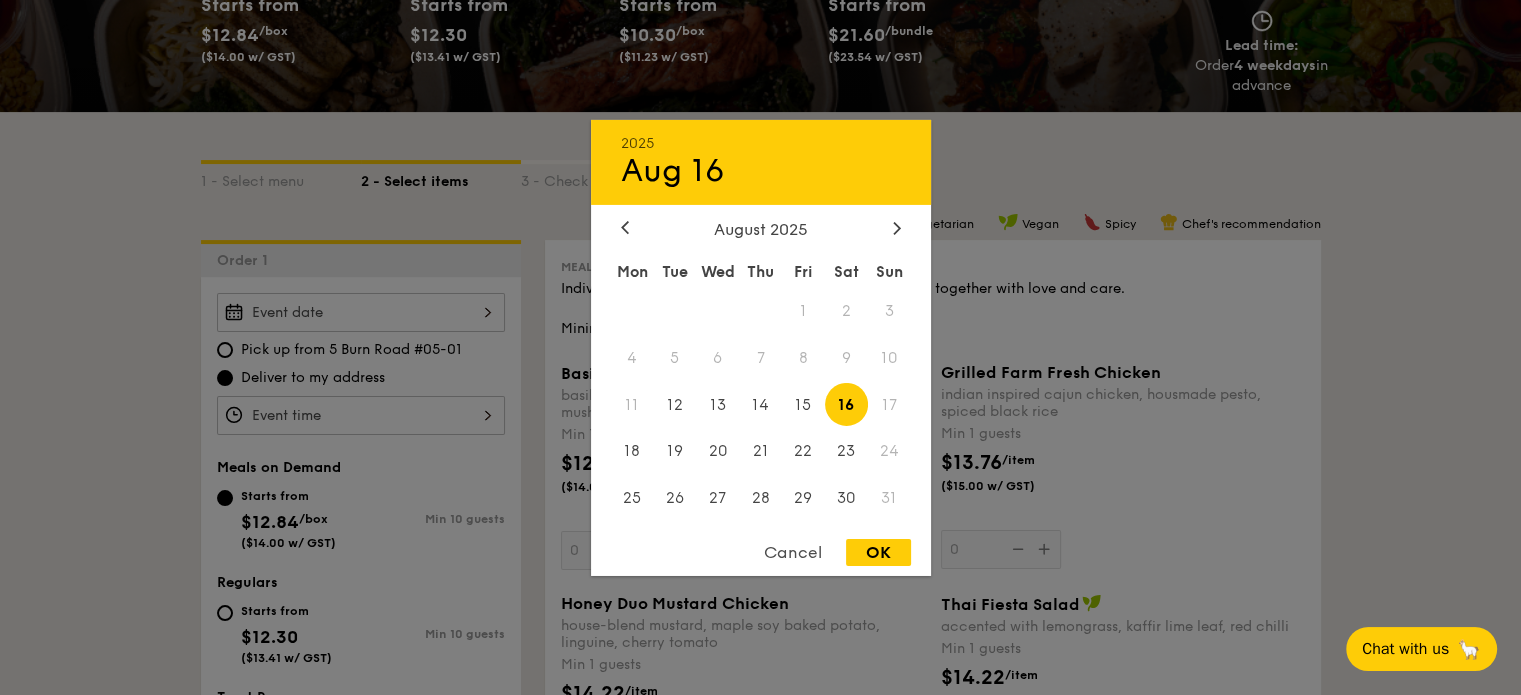 click on "OK" at bounding box center (878, 552) 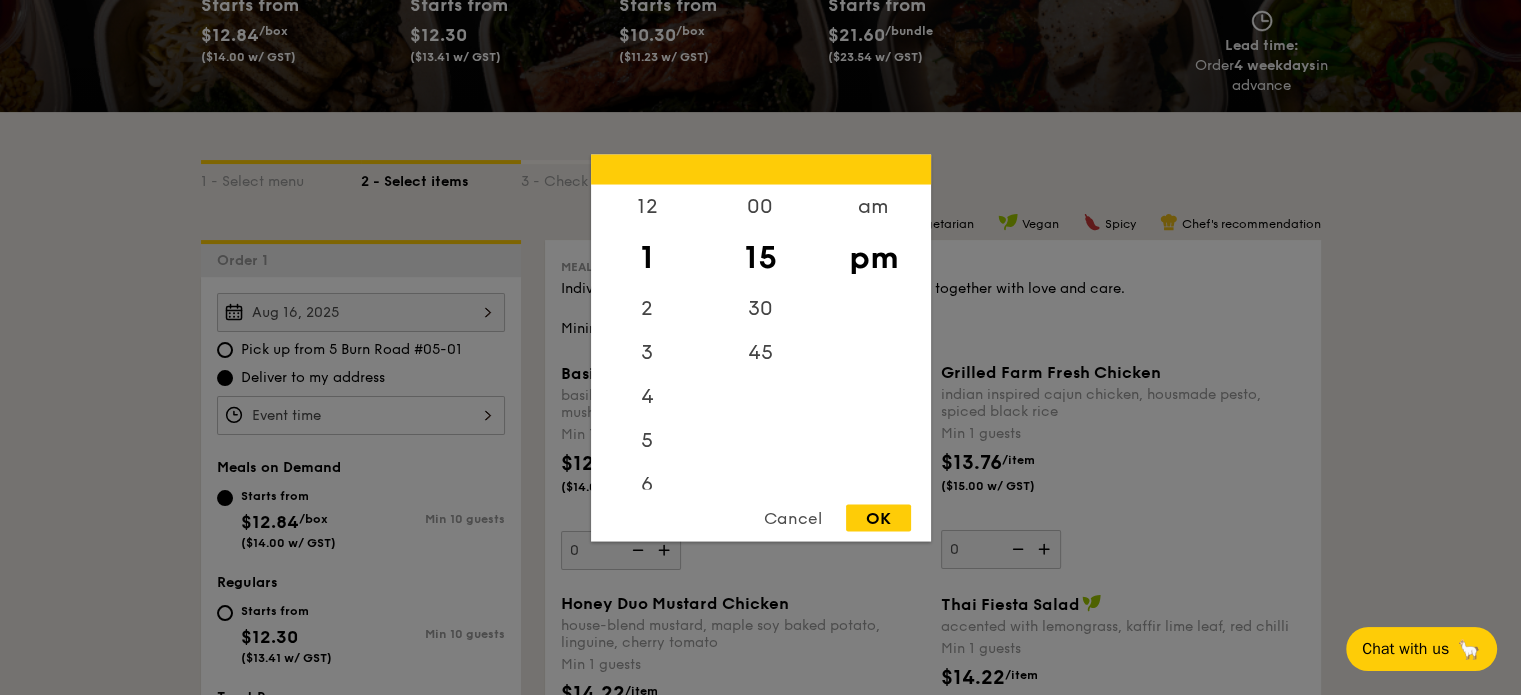 click on "12 1 2 3 4 5 6 7 8 9 10 11   00 15 30 45   am   pm   Cancel   OK" at bounding box center [361, 415] 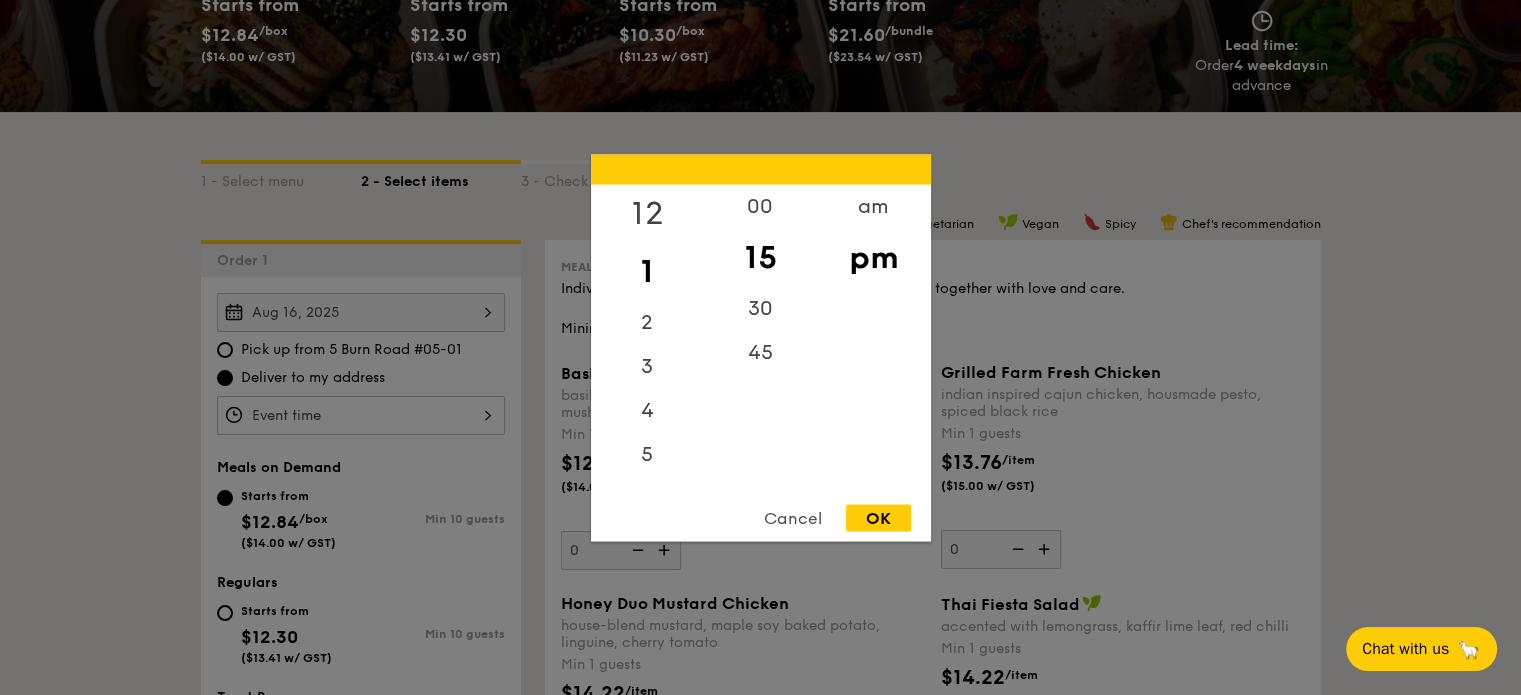 click on "12" at bounding box center (647, 213) 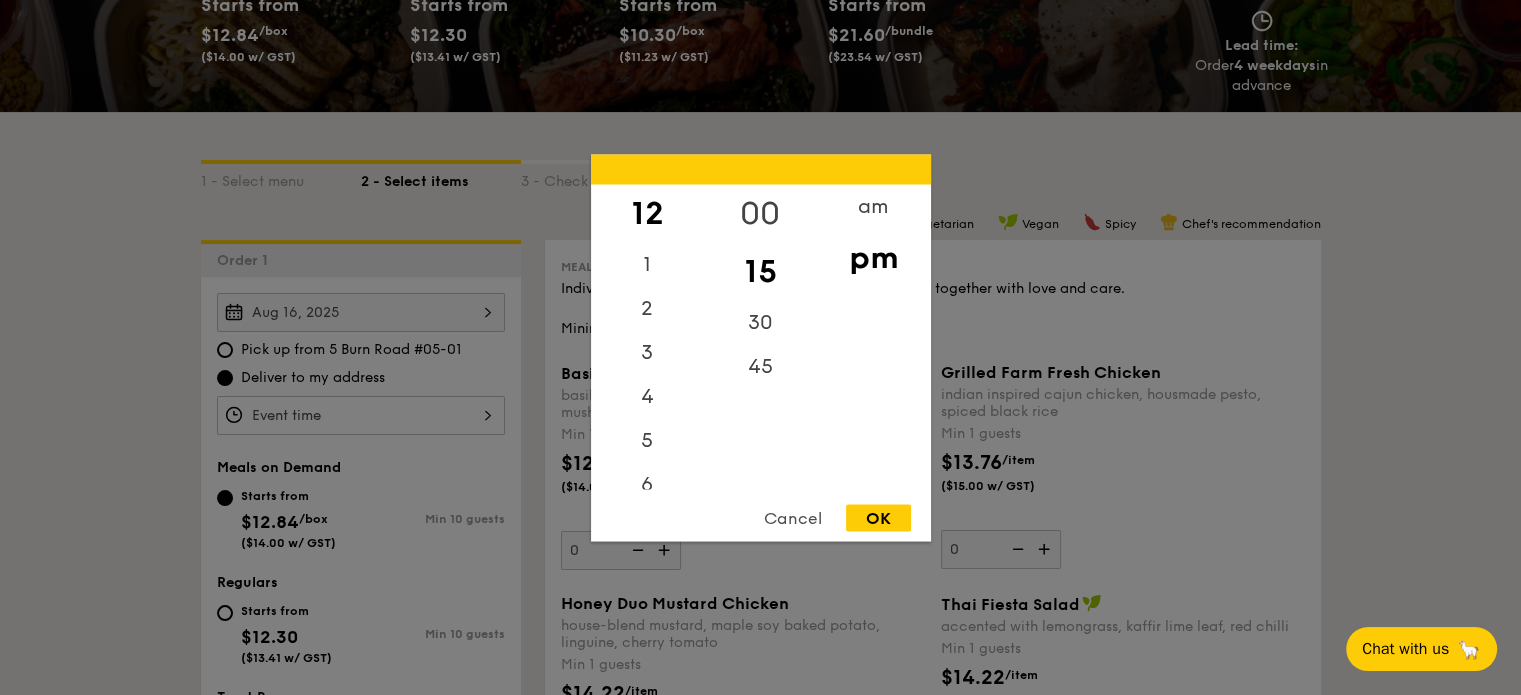 click on "00" at bounding box center (760, 213) 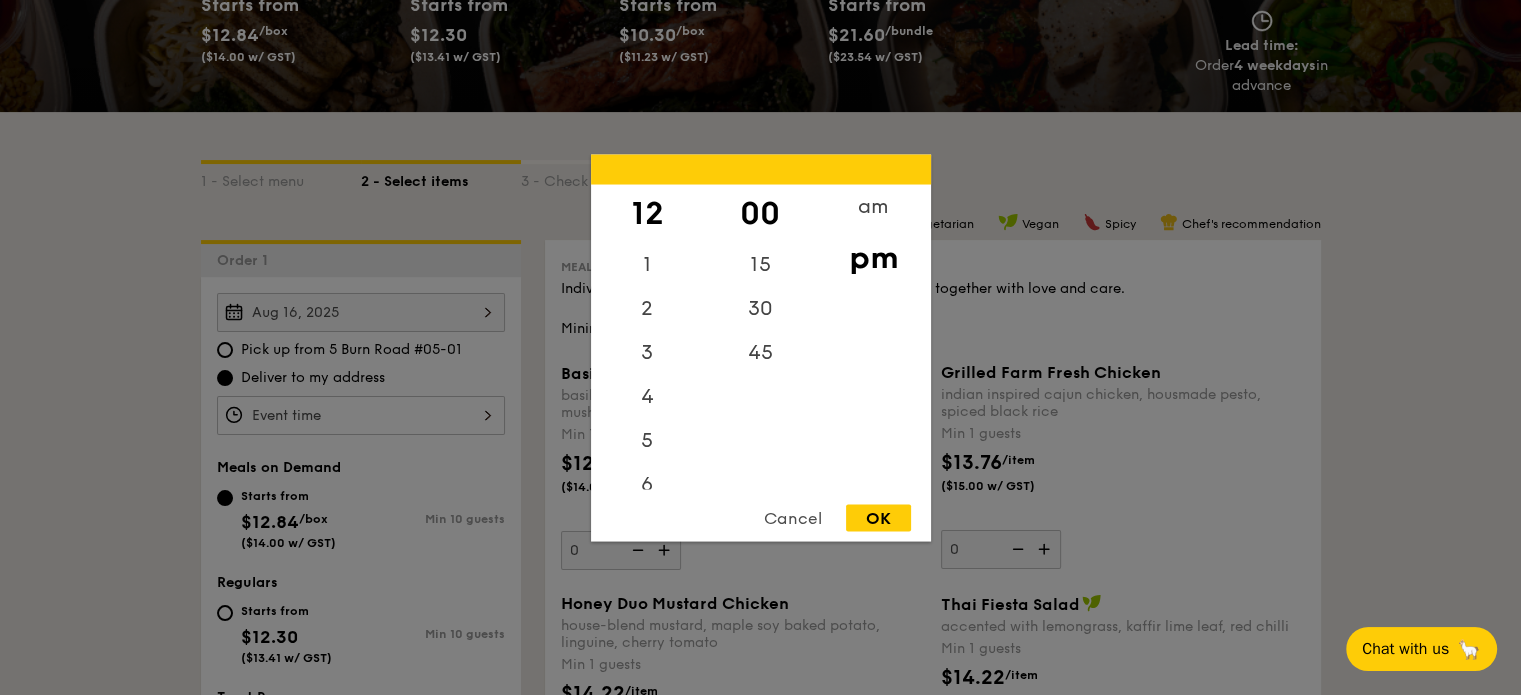 click on "pm" at bounding box center [873, 257] 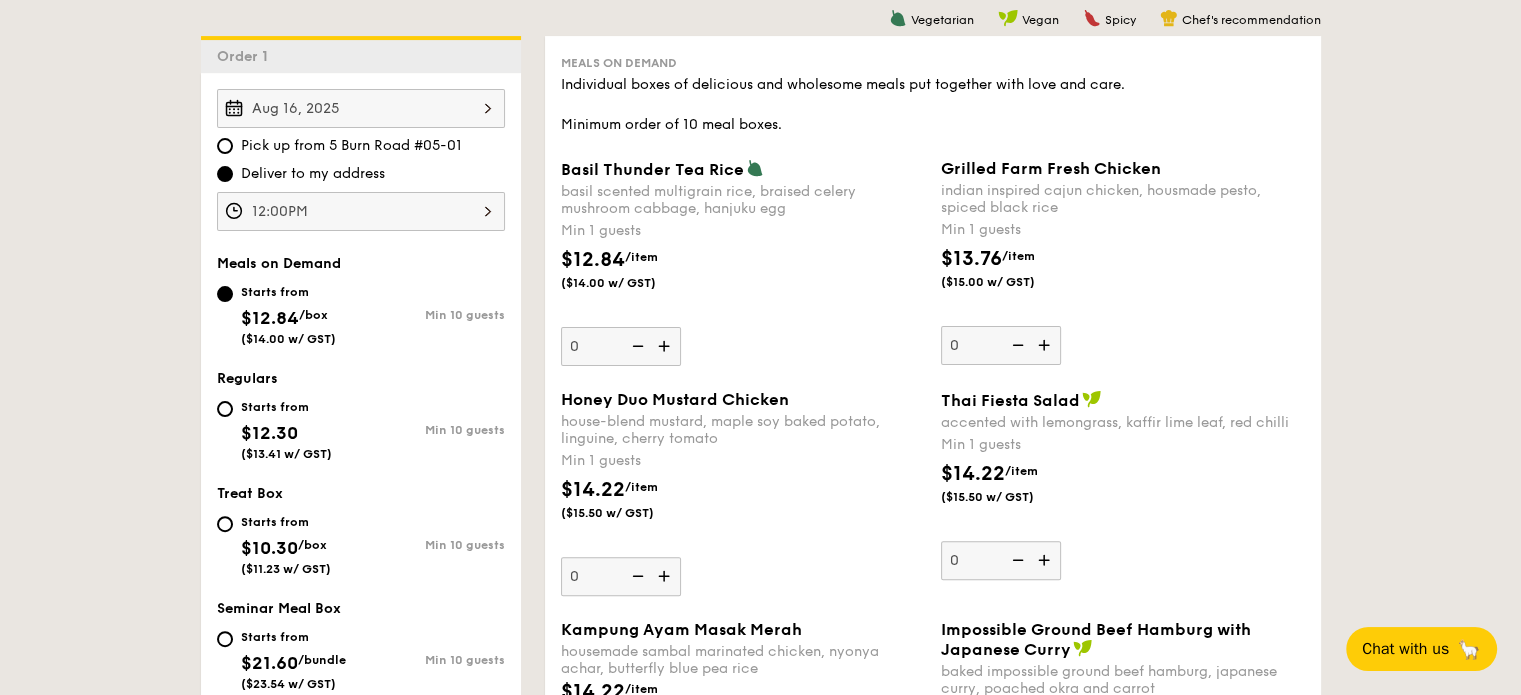 scroll, scrollTop: 536, scrollLeft: 0, axis: vertical 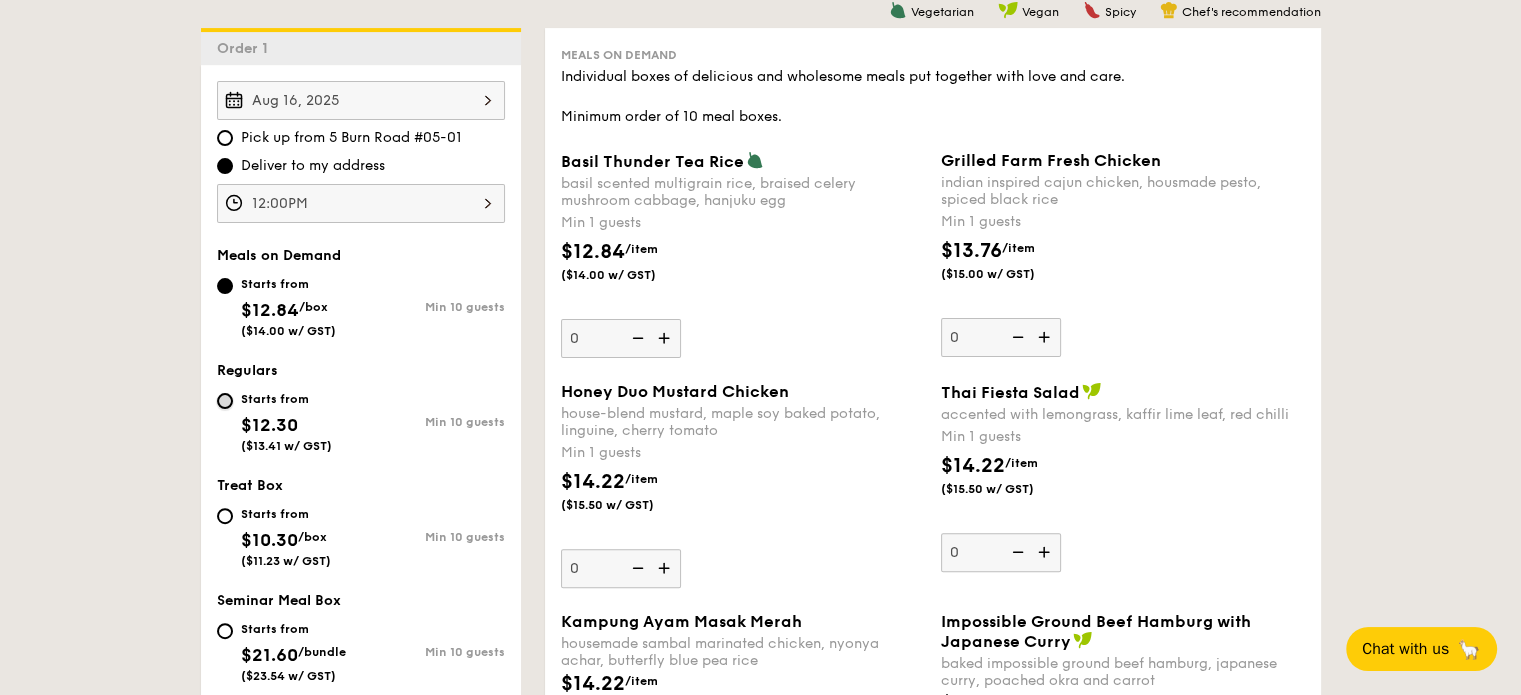 click on "Starts from
$12.30
($13.41 w/ GST)
Min 10 guests" at bounding box center (225, 401) 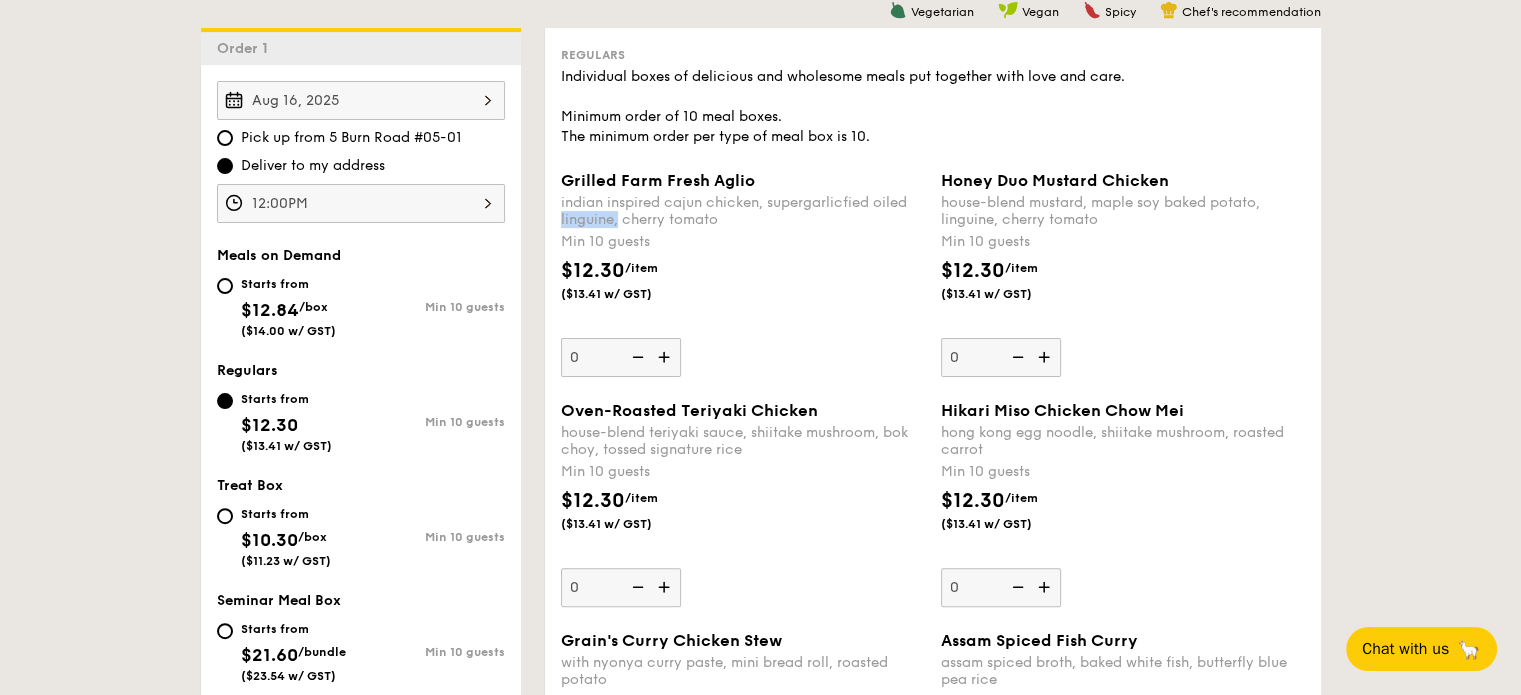 drag, startPoint x: 616, startPoint y: 226, endPoint x: 559, endPoint y: 225, distance: 57.00877 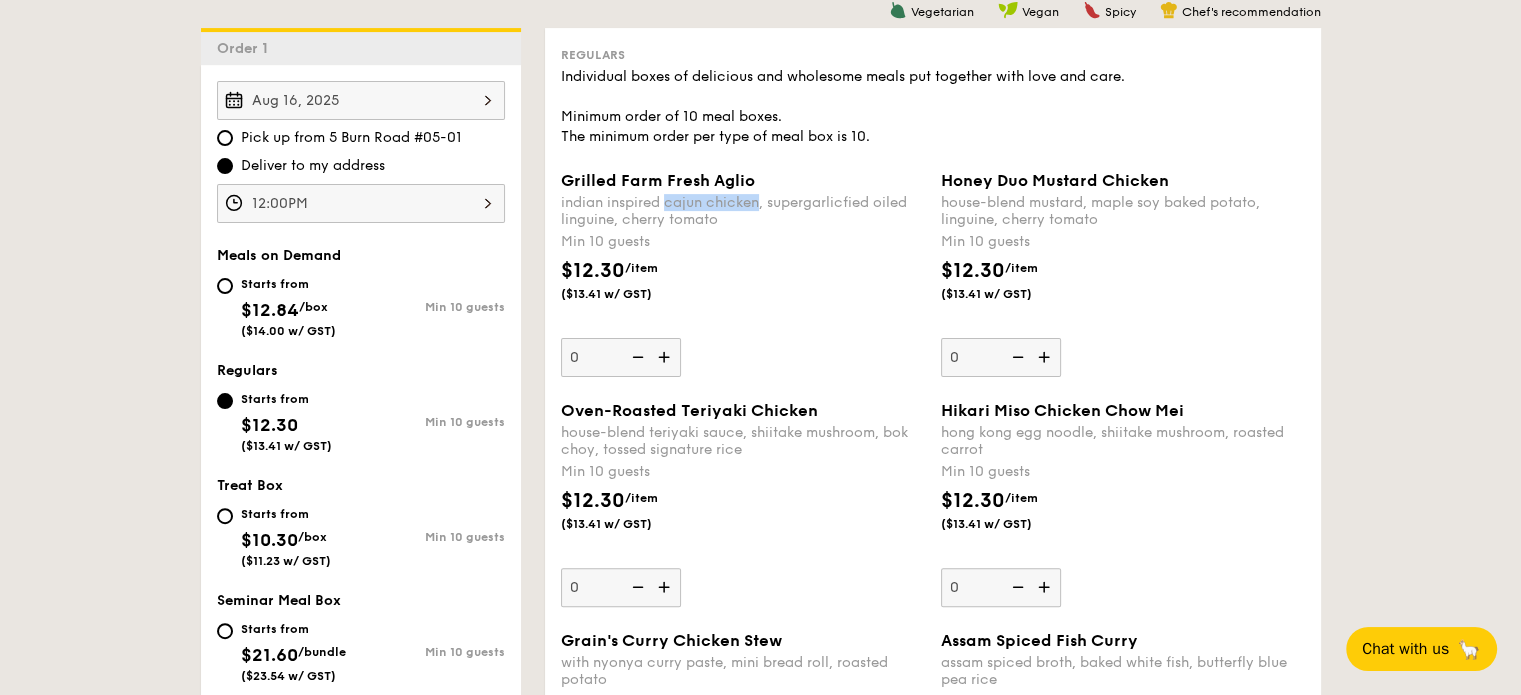 drag, startPoint x: 757, startPoint y: 205, endPoint x: 665, endPoint y: 207, distance: 92.021736 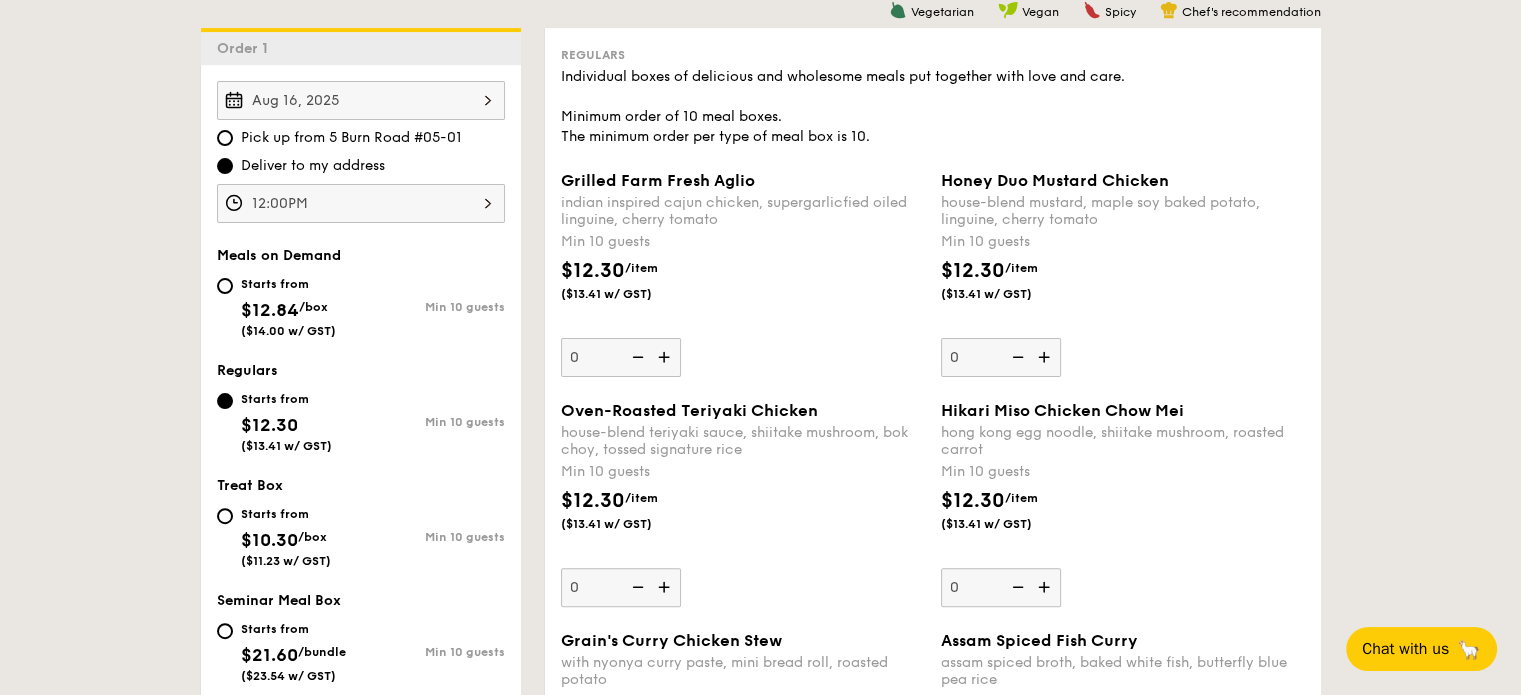 click on "$12.30
/item
($13.41 w/ GST)" at bounding box center [743, 291] 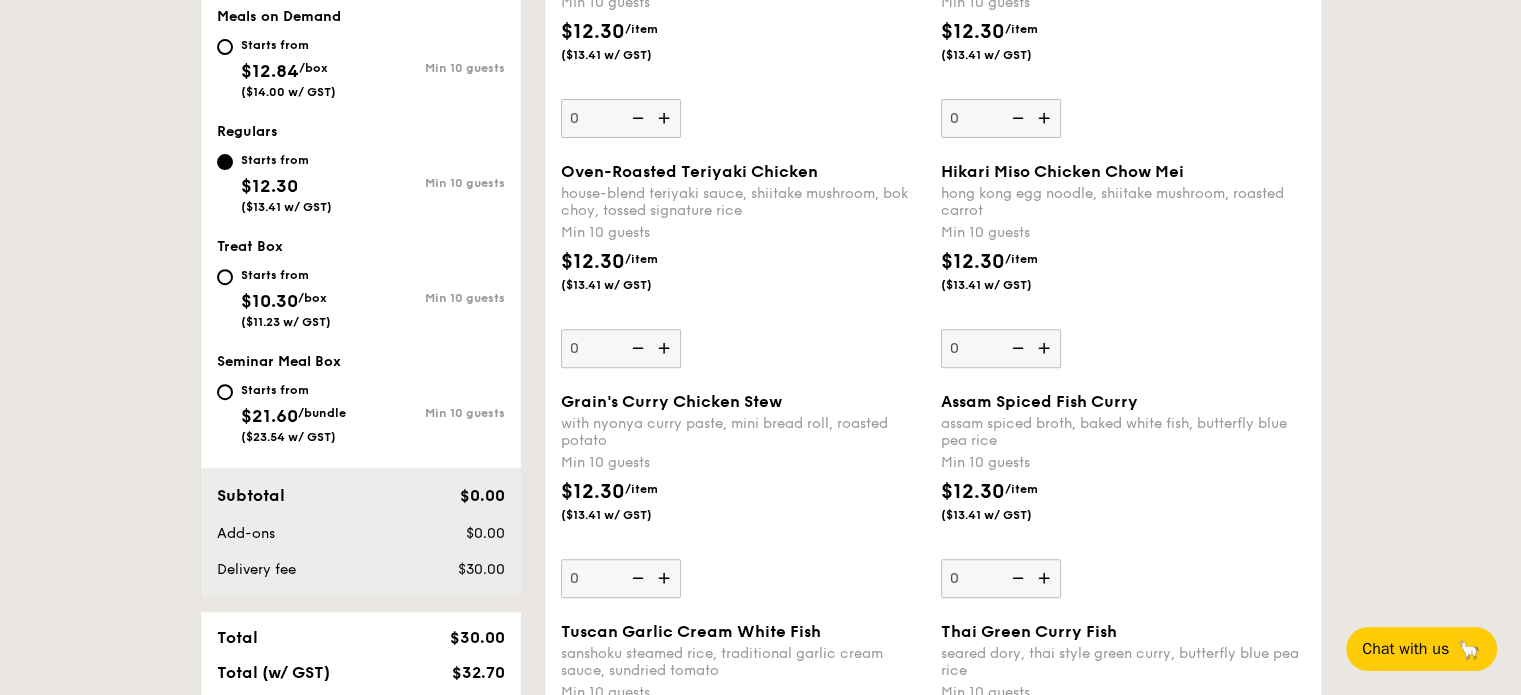 scroll, scrollTop: 776, scrollLeft: 0, axis: vertical 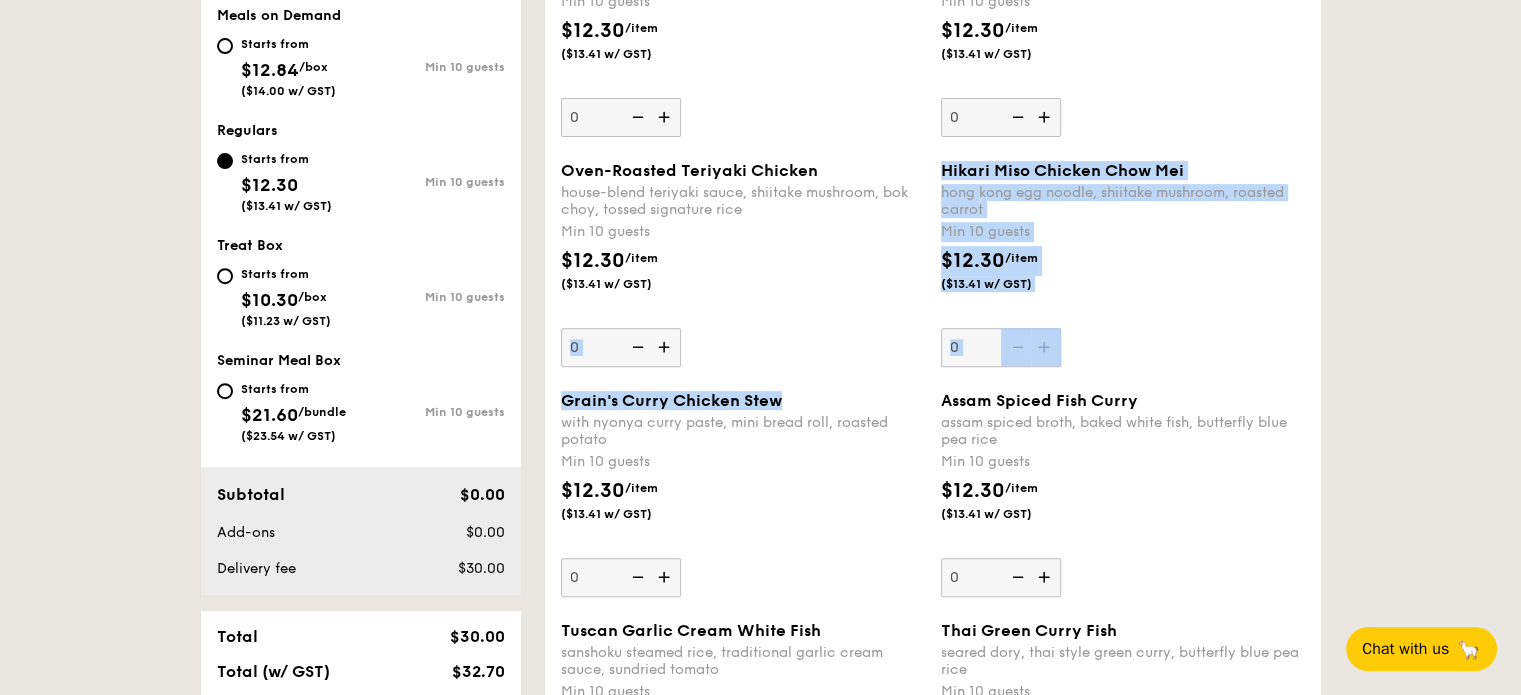 drag, startPoint x: 791, startPoint y: 387, endPoint x: 775, endPoint y: 403, distance: 22.627417 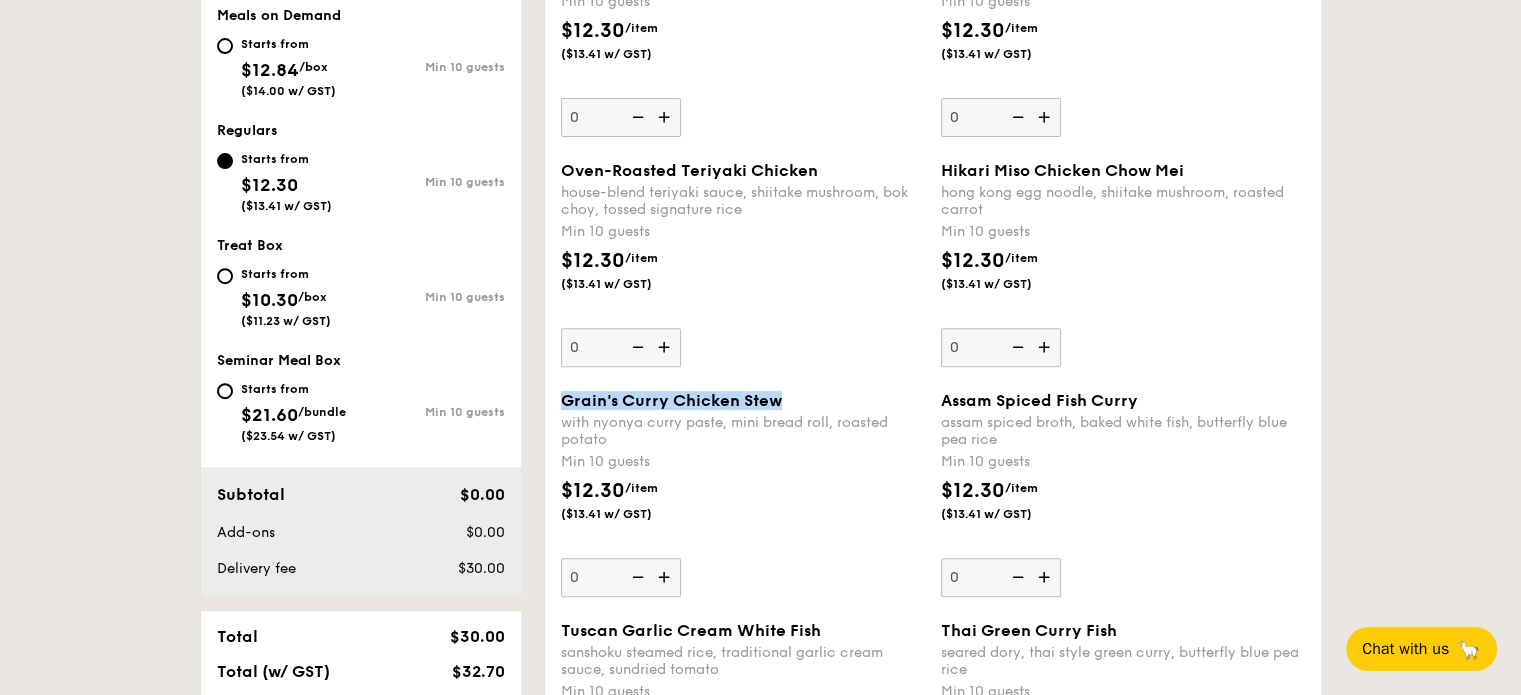 drag, startPoint x: 559, startPoint y: 399, endPoint x: 795, endPoint y: 399, distance: 236 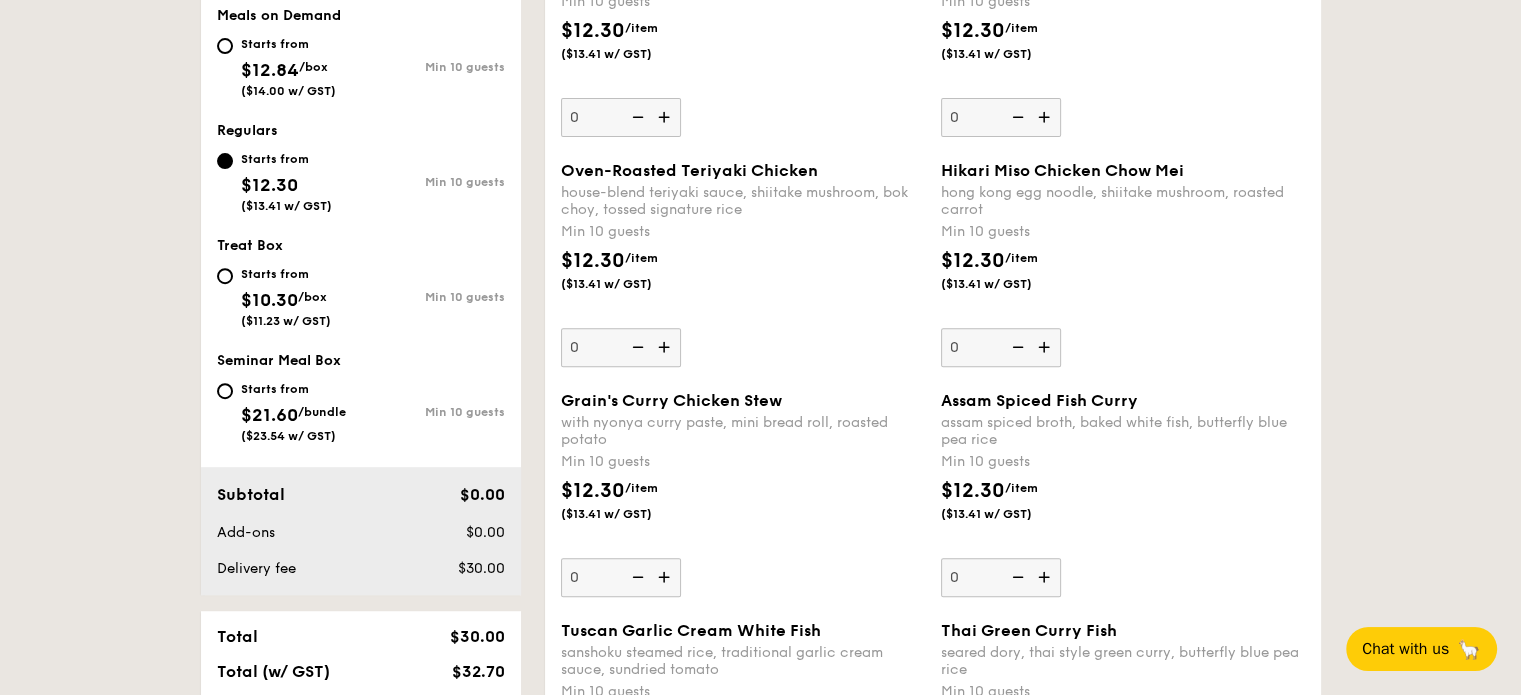 click on "with nyonya curry paste, mini bread roll, roasted potato" at bounding box center [743, 431] 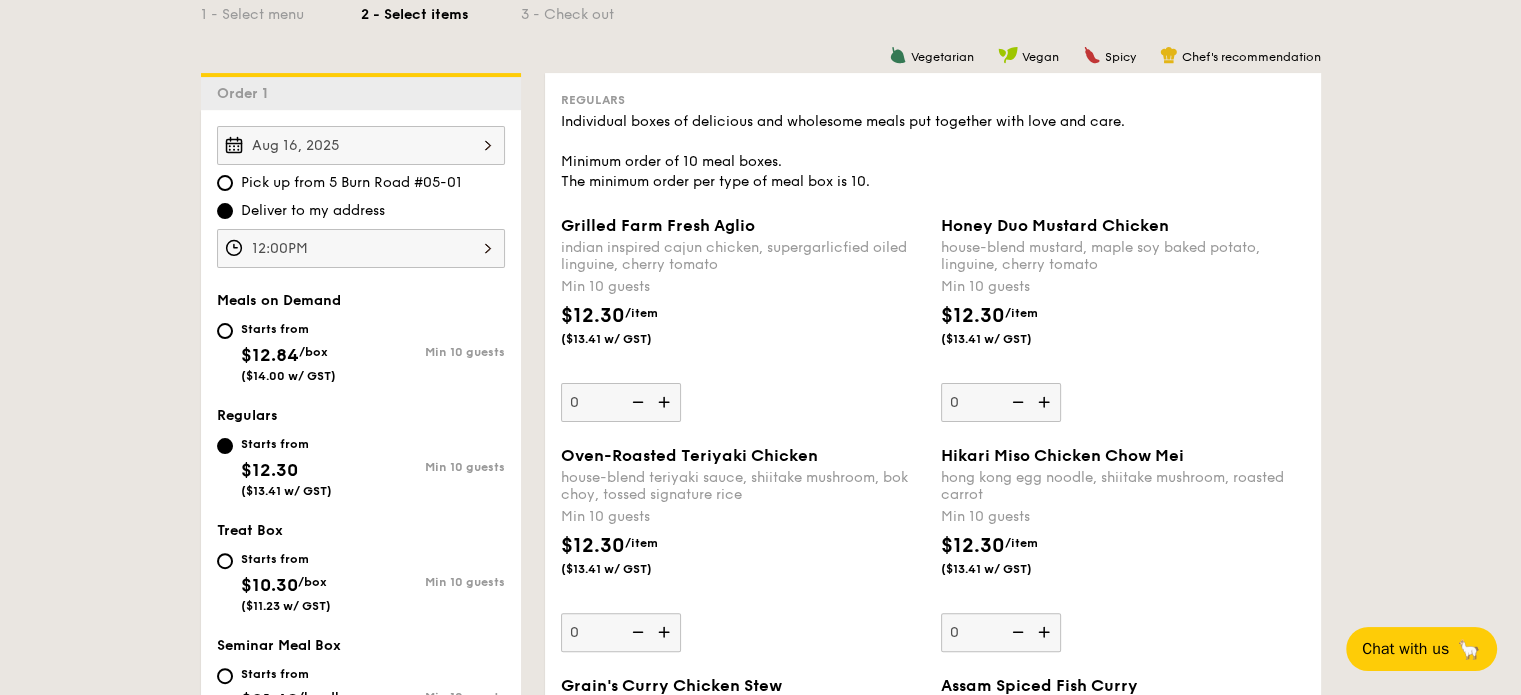 scroll, scrollTop: 480, scrollLeft: 0, axis: vertical 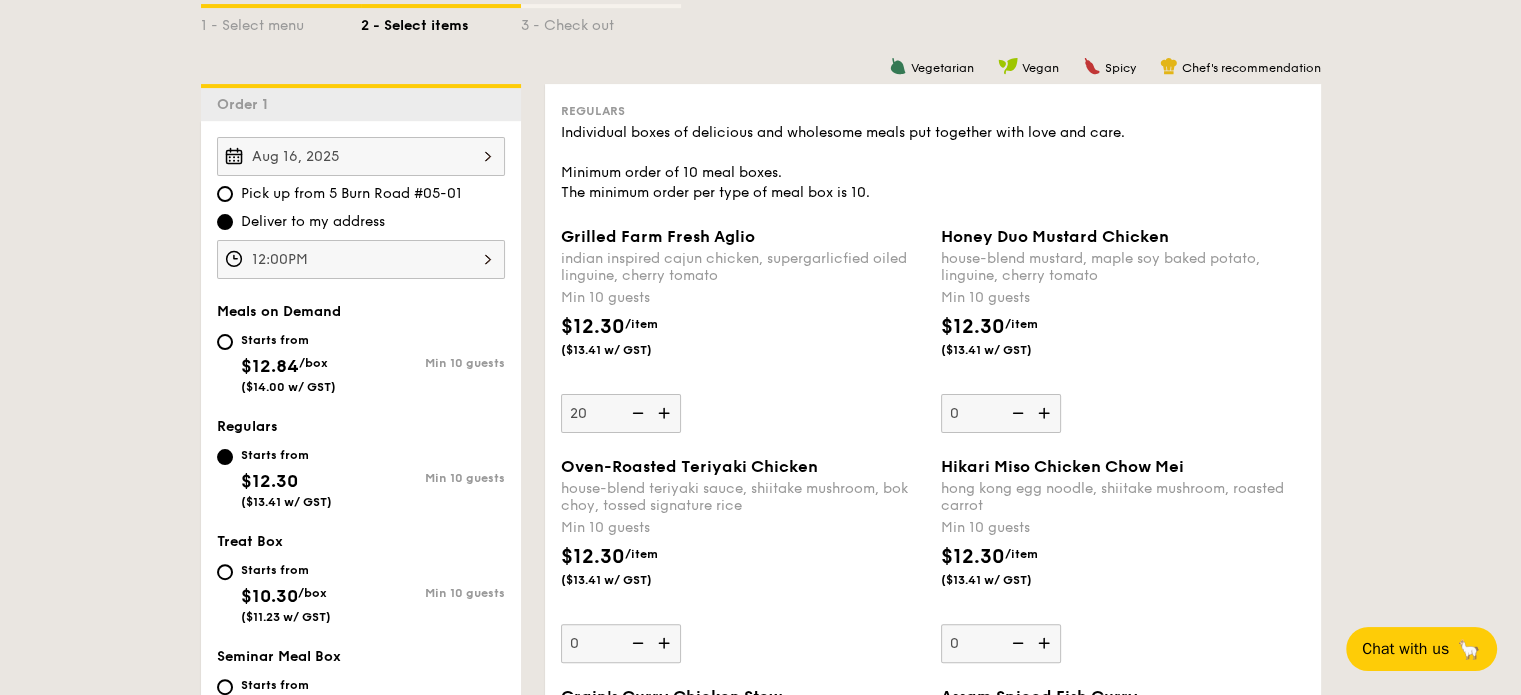 click on "$12.30
/item
($13.41 w/ GST)" at bounding box center [629, 565] 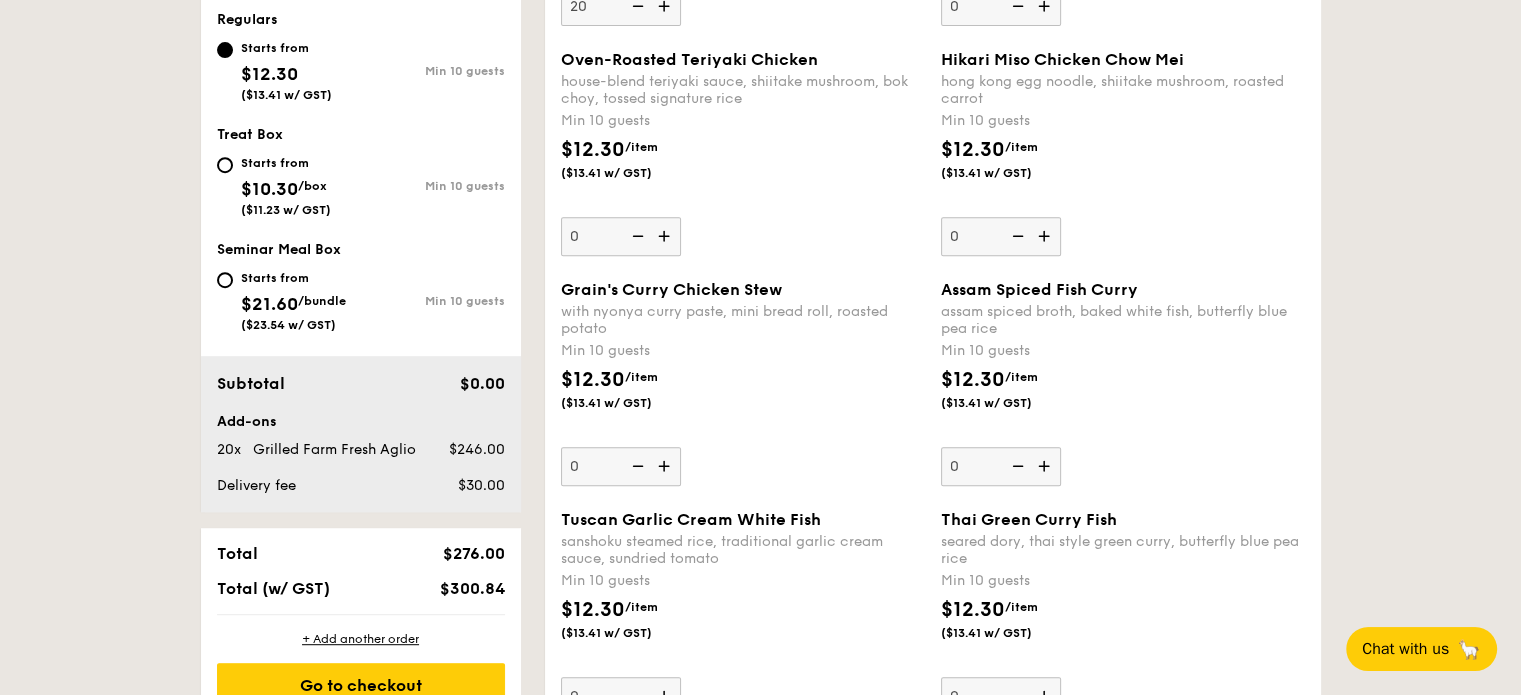 scroll, scrollTop: 888, scrollLeft: 0, axis: vertical 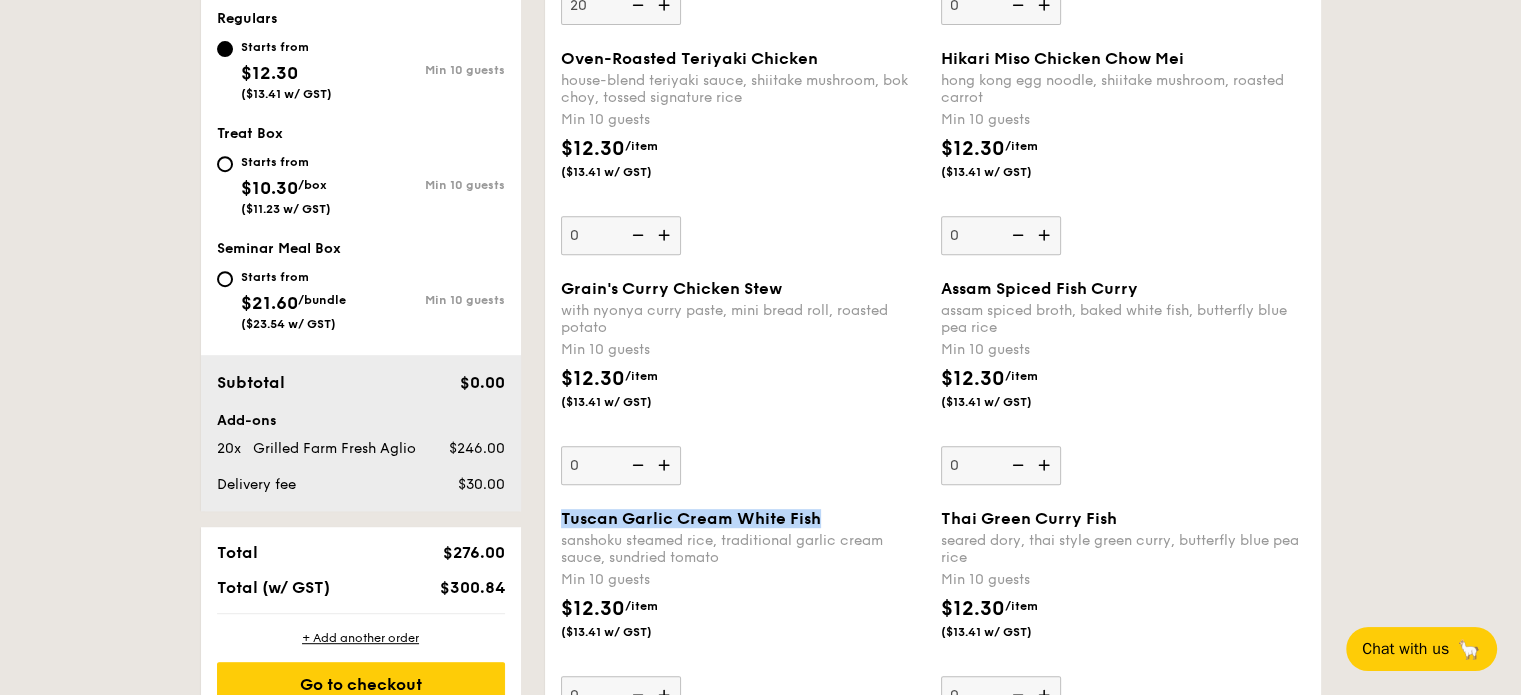 drag, startPoint x: 560, startPoint y: 523, endPoint x: 825, endPoint y: 517, distance: 265.0679 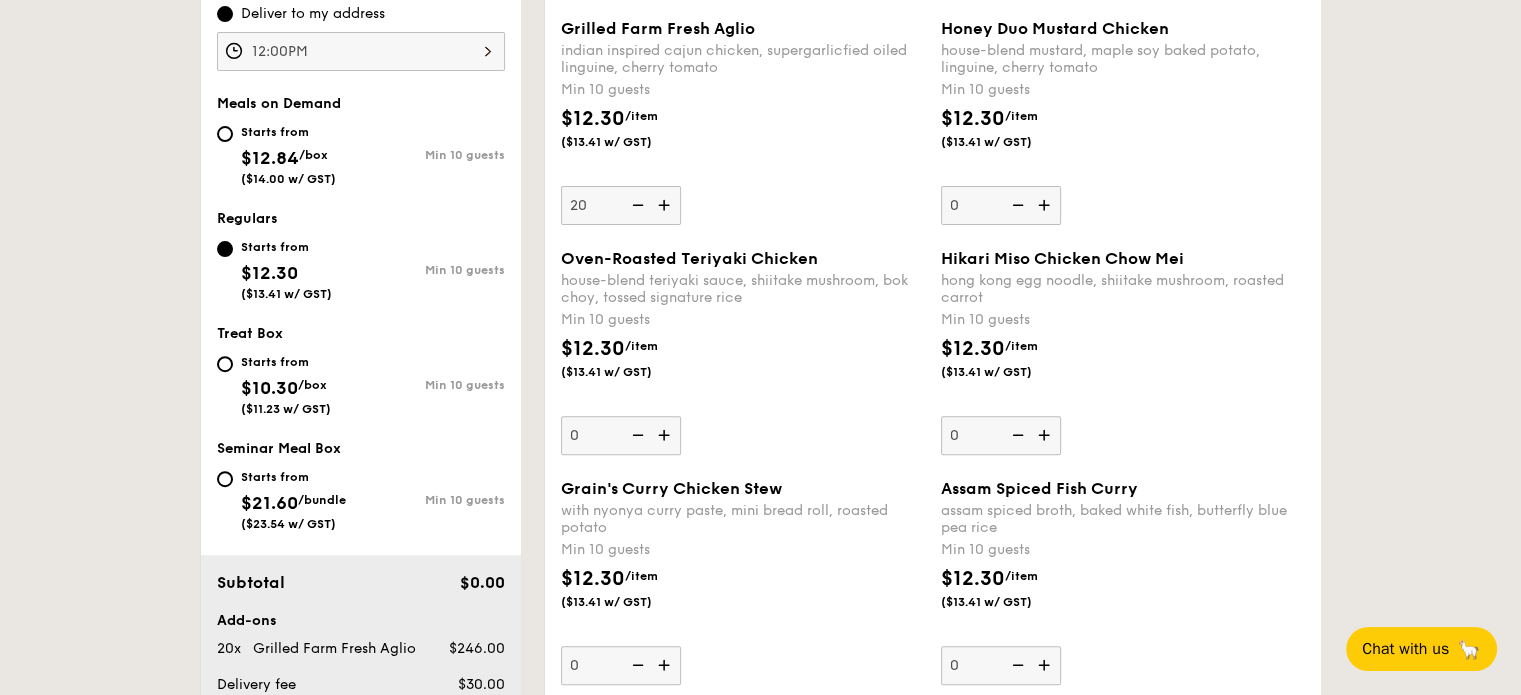 scroll, scrollTop: 687, scrollLeft: 0, axis: vertical 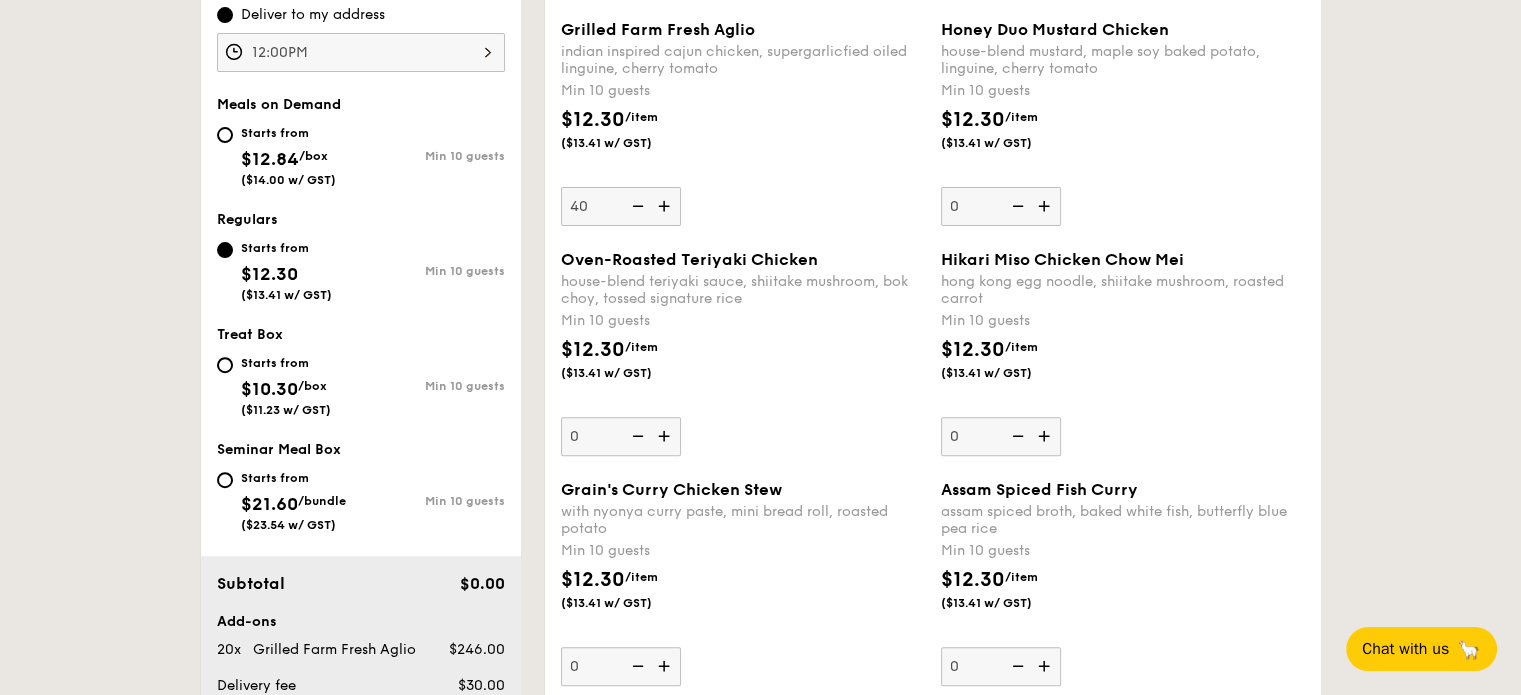 type on "40" 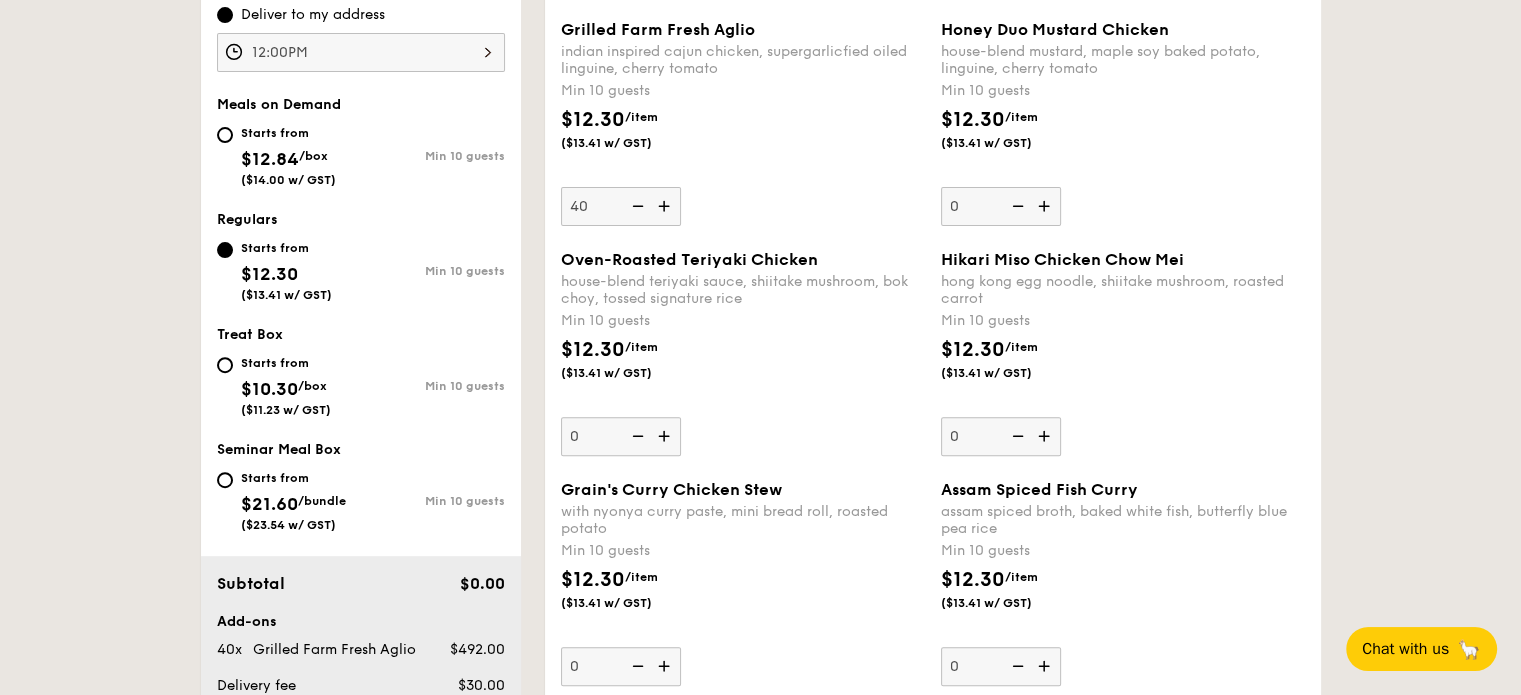 click on "Oven-Roasted Teriyaki Chicken house-blend teriyaki sauce, shiitake mushroom, bok choy, tossed signature rice
Min 10 guests
$12.30
/item
($13.41 w/ GST)
0" at bounding box center (743, 353) 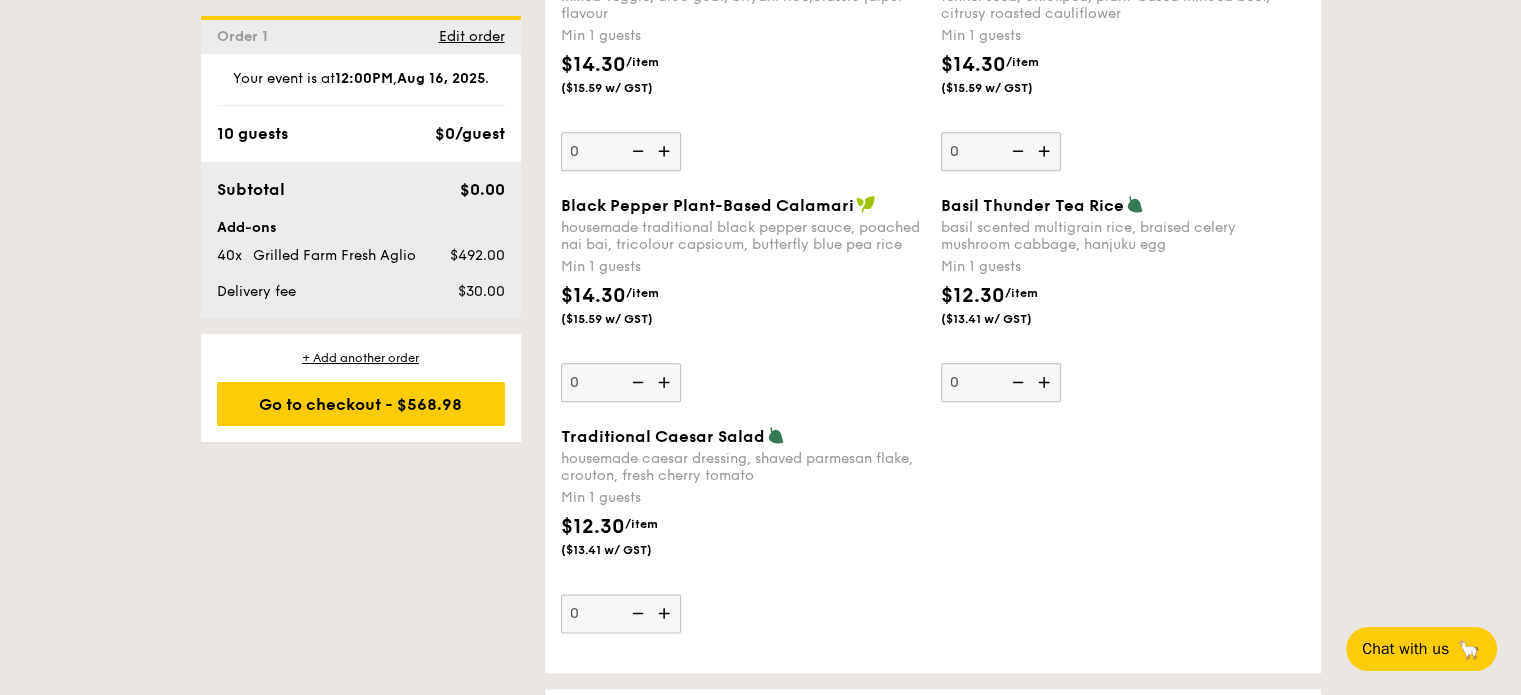 scroll, scrollTop: 2355, scrollLeft: 0, axis: vertical 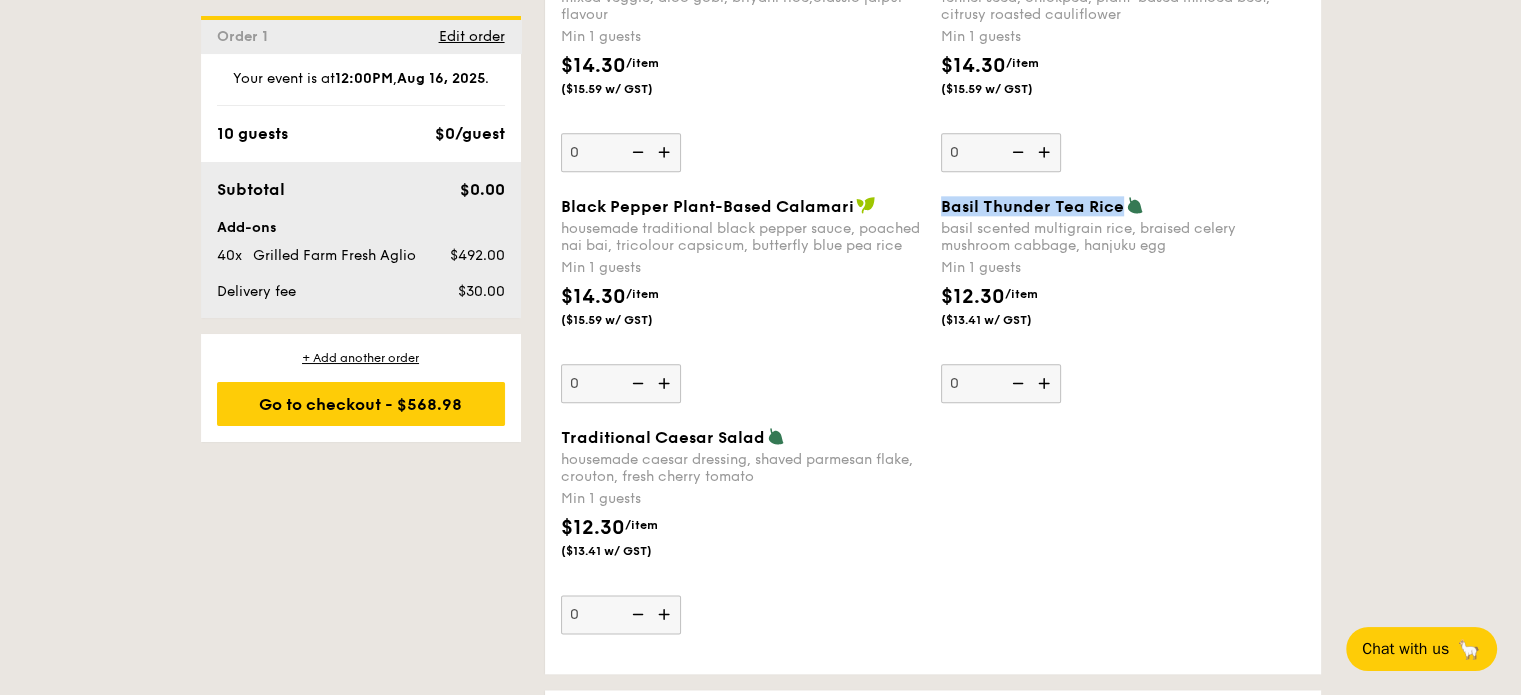drag, startPoint x: 940, startPoint y: 205, endPoint x: 1120, endPoint y: 211, distance: 180.09998 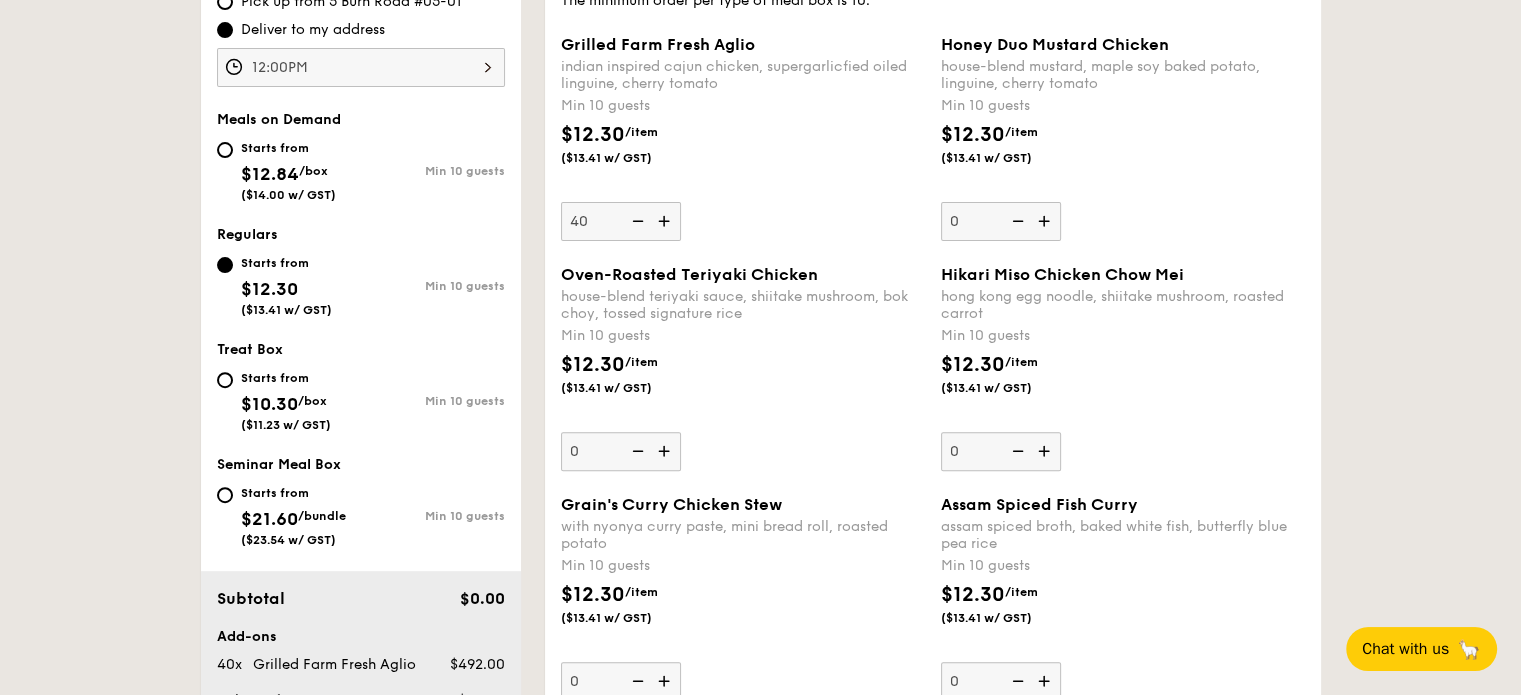 scroll, scrollTop: 670, scrollLeft: 0, axis: vertical 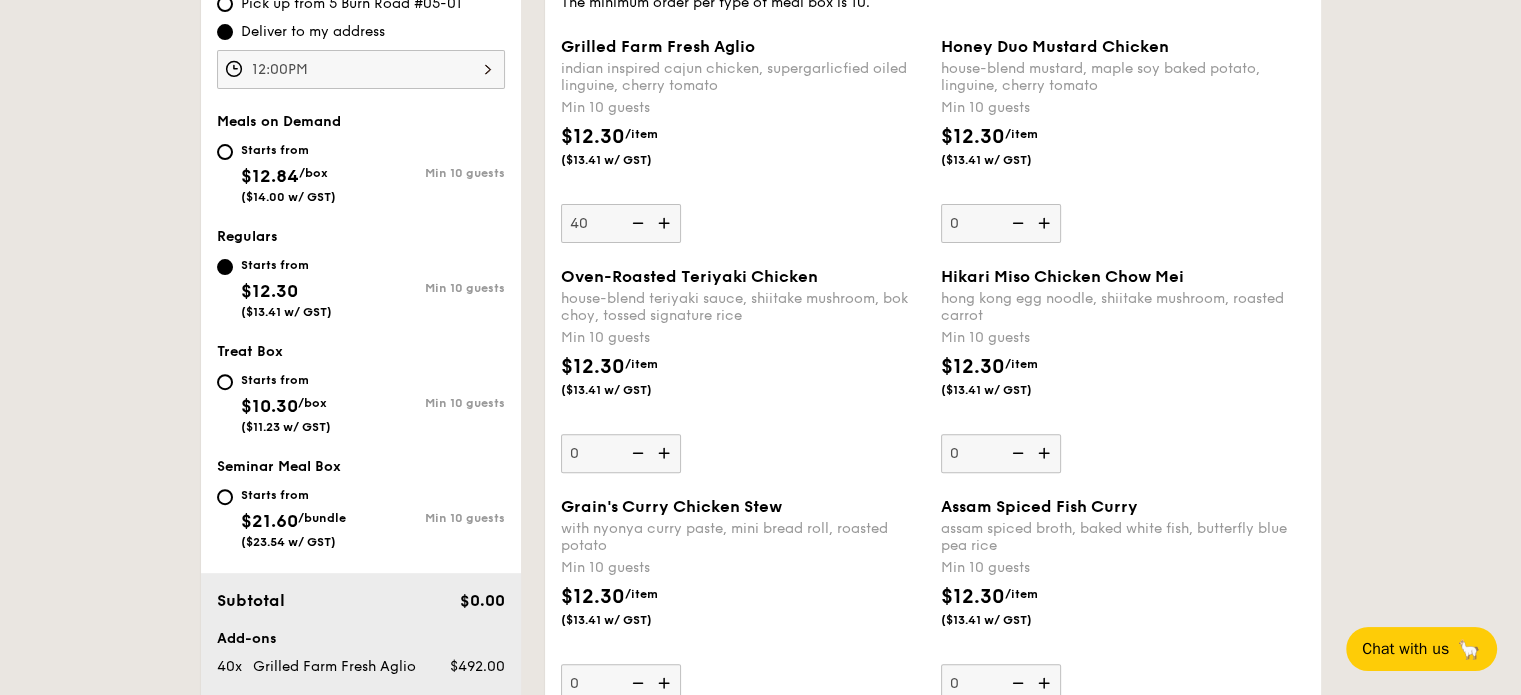 click on "Starts from" at bounding box center (288, 150) 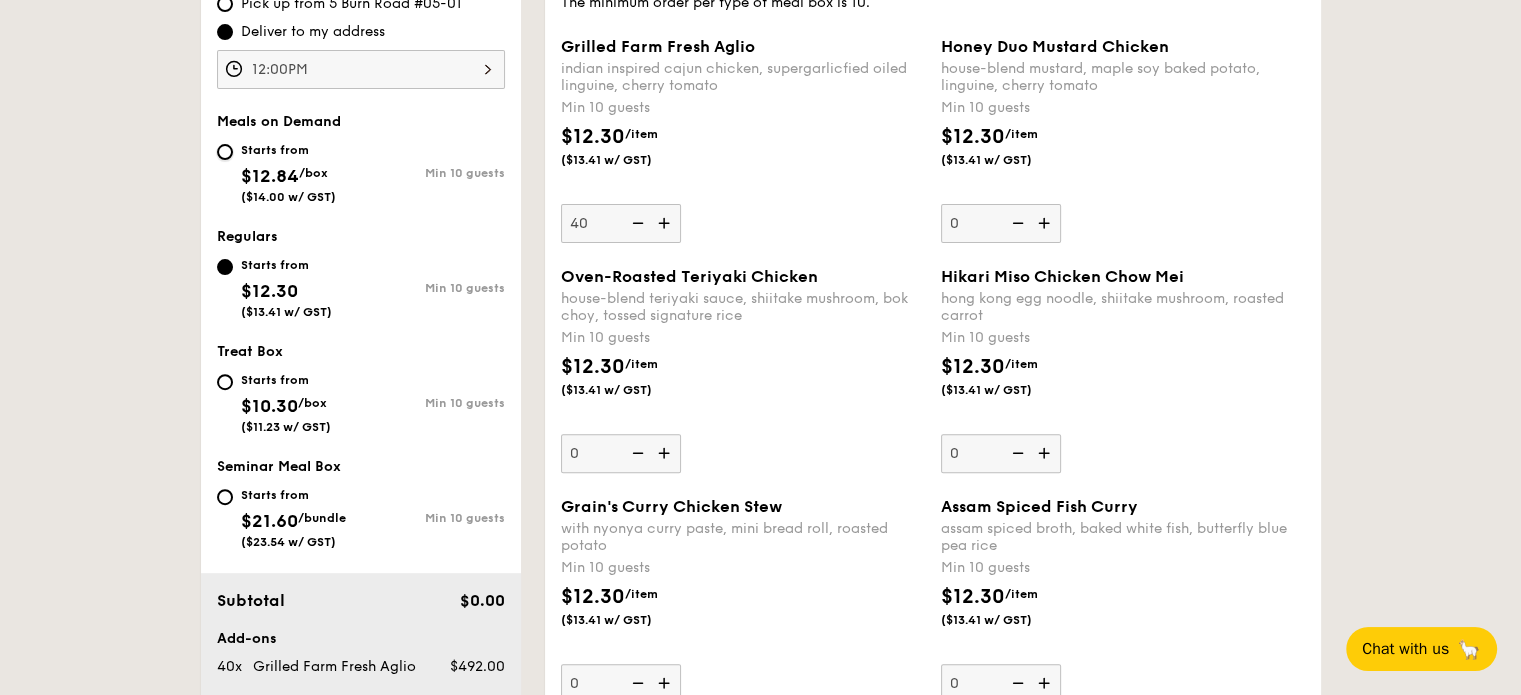 click on "Starts from
$12.84
/box
($14.00 w/ GST)
Min 10 guests" at bounding box center [225, 152] 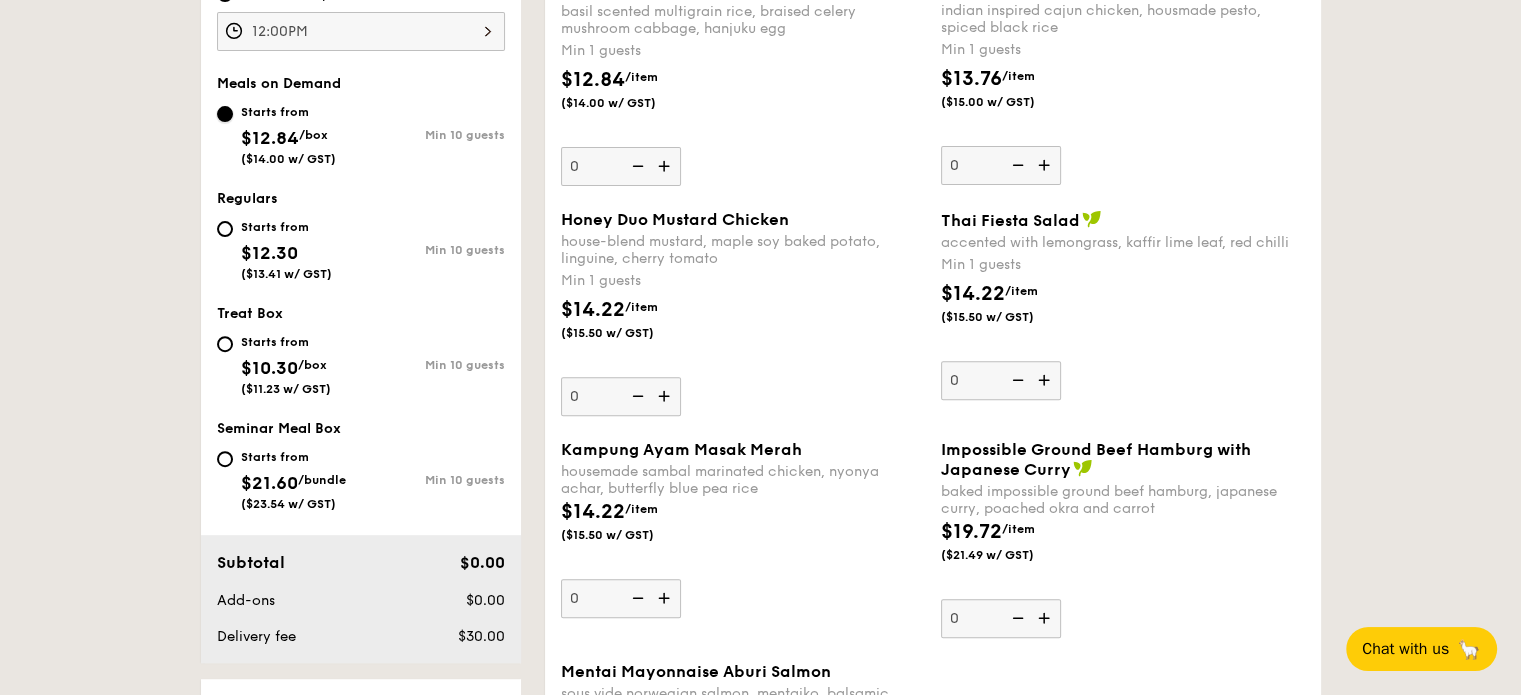 scroll, scrollTop: 703, scrollLeft: 0, axis: vertical 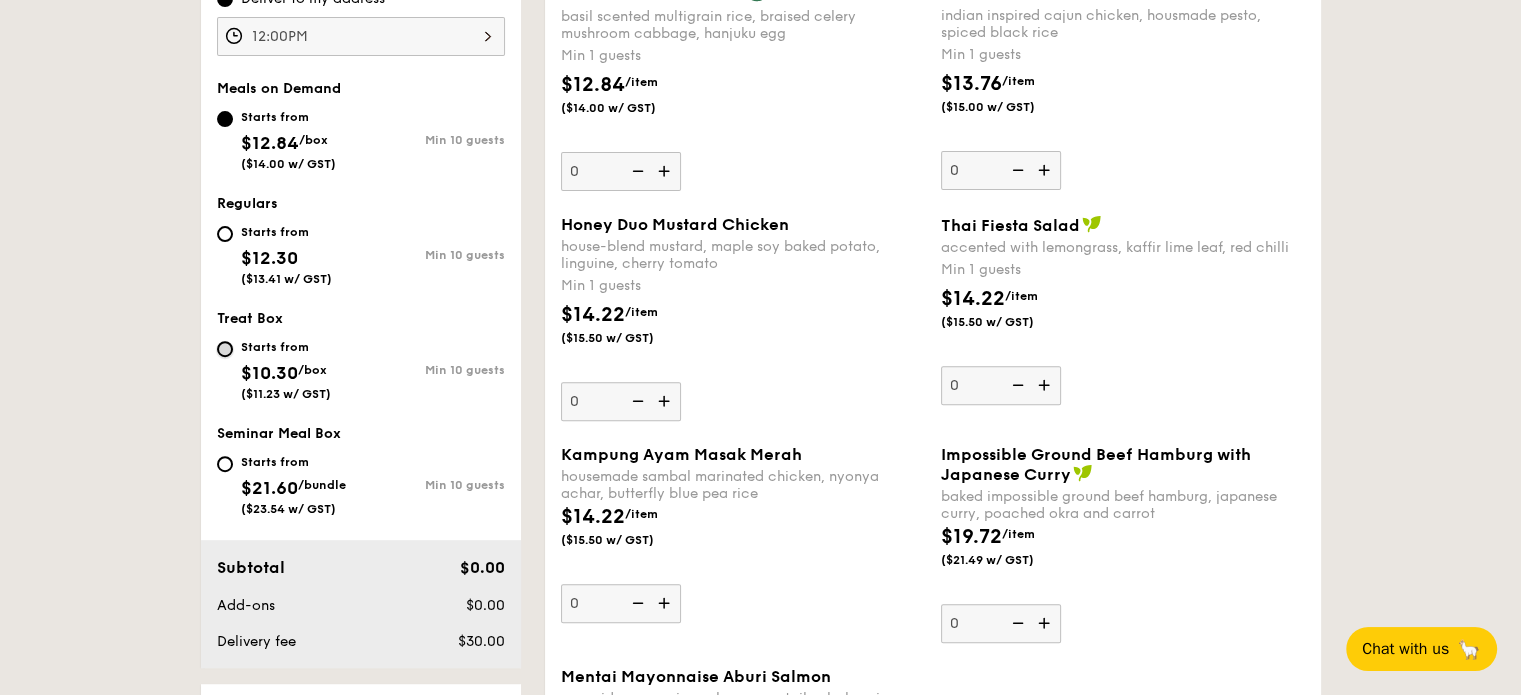 click on "Starts from
$10.30
/box
($11.23 w/ GST)
Min 10 guests" at bounding box center (225, 349) 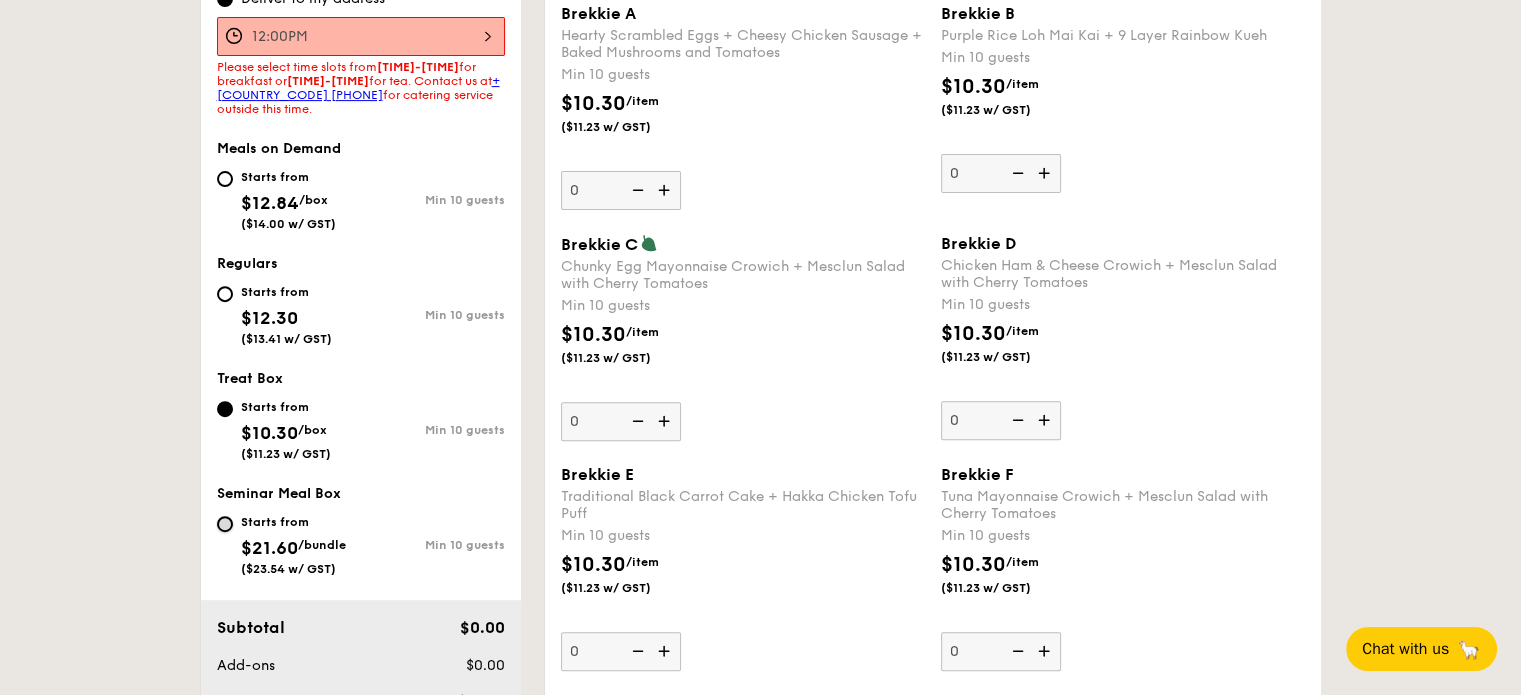 click on "Starts from
$21.60
/bundle
($23.54 w/ GST)
Min 10 guests" at bounding box center [225, 524] 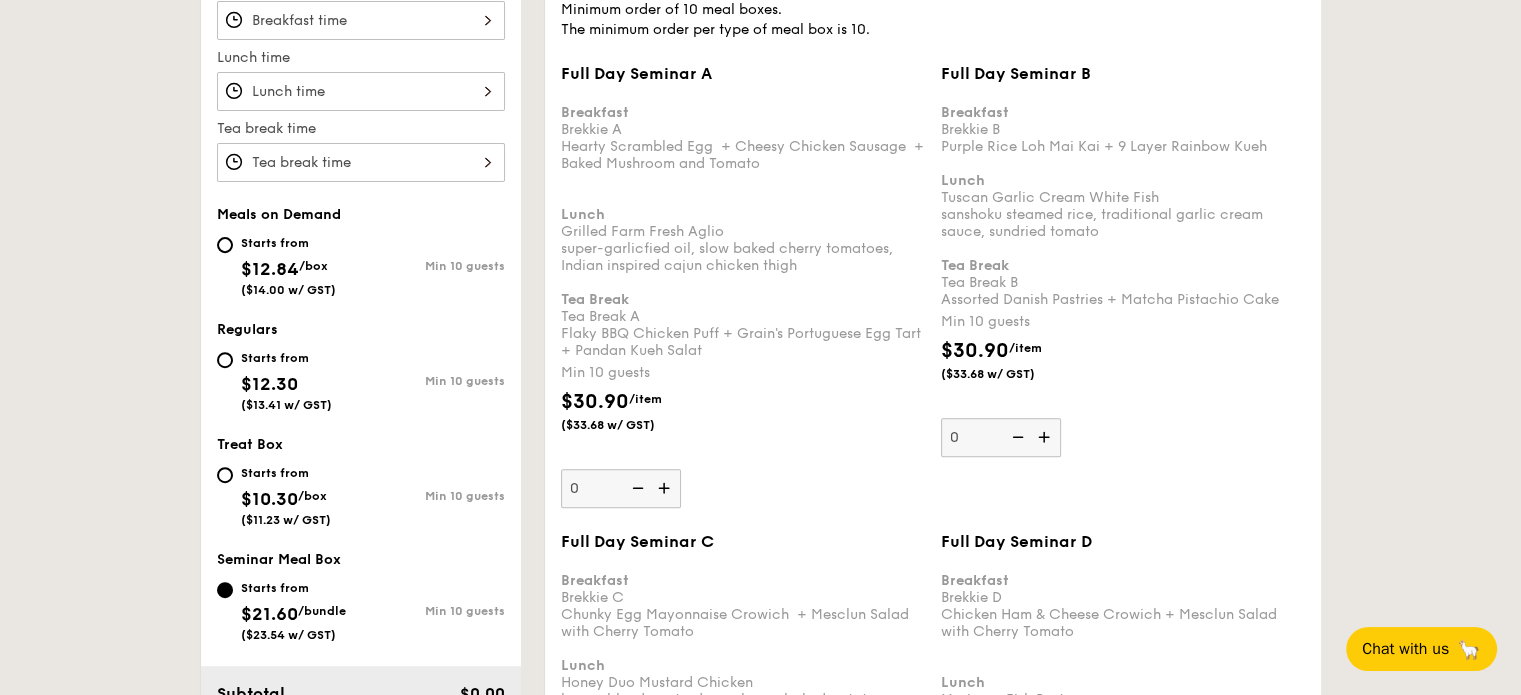 click on "Starts from
$12.84
/box
($14.00 w/ GST)" at bounding box center (289, 264) 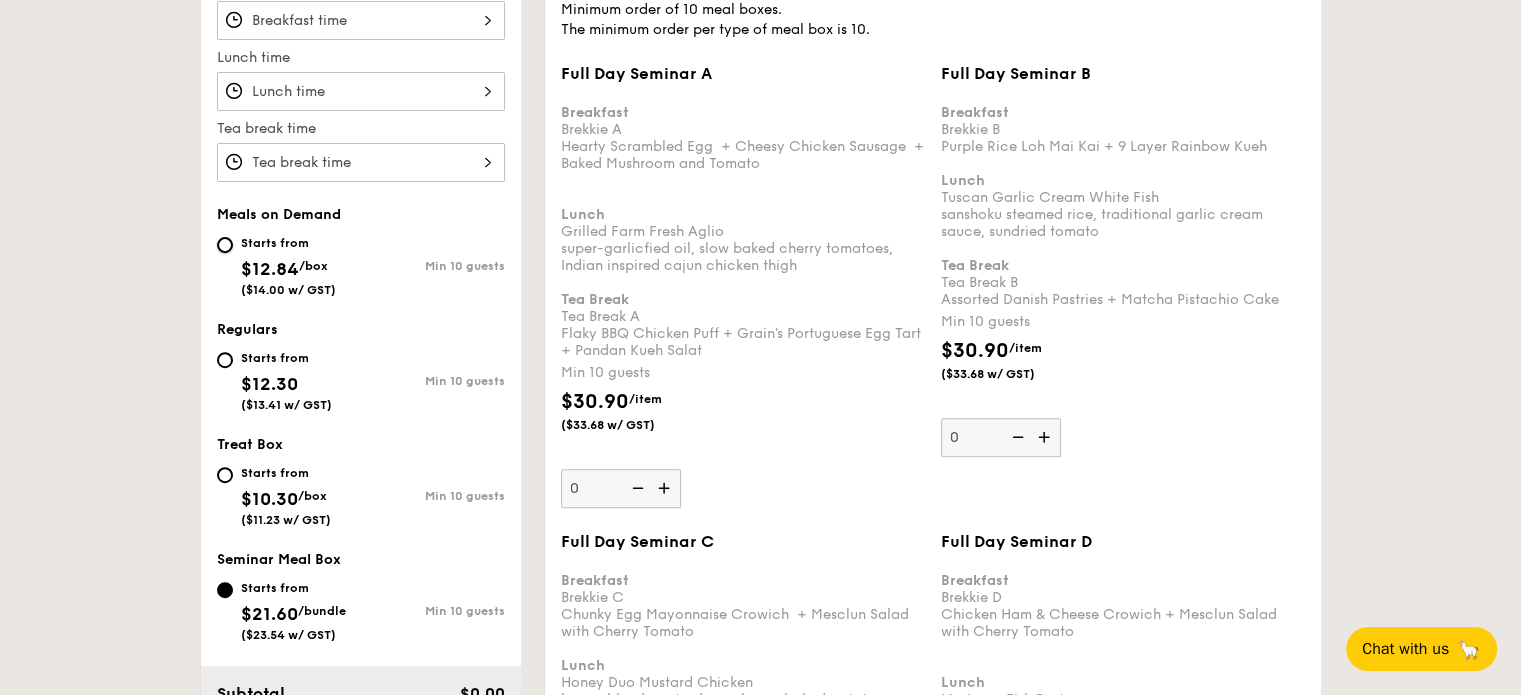 click on "Starts from
$12.84
/box
($14.00 w/ GST)
Min 10 guests" at bounding box center [225, 245] 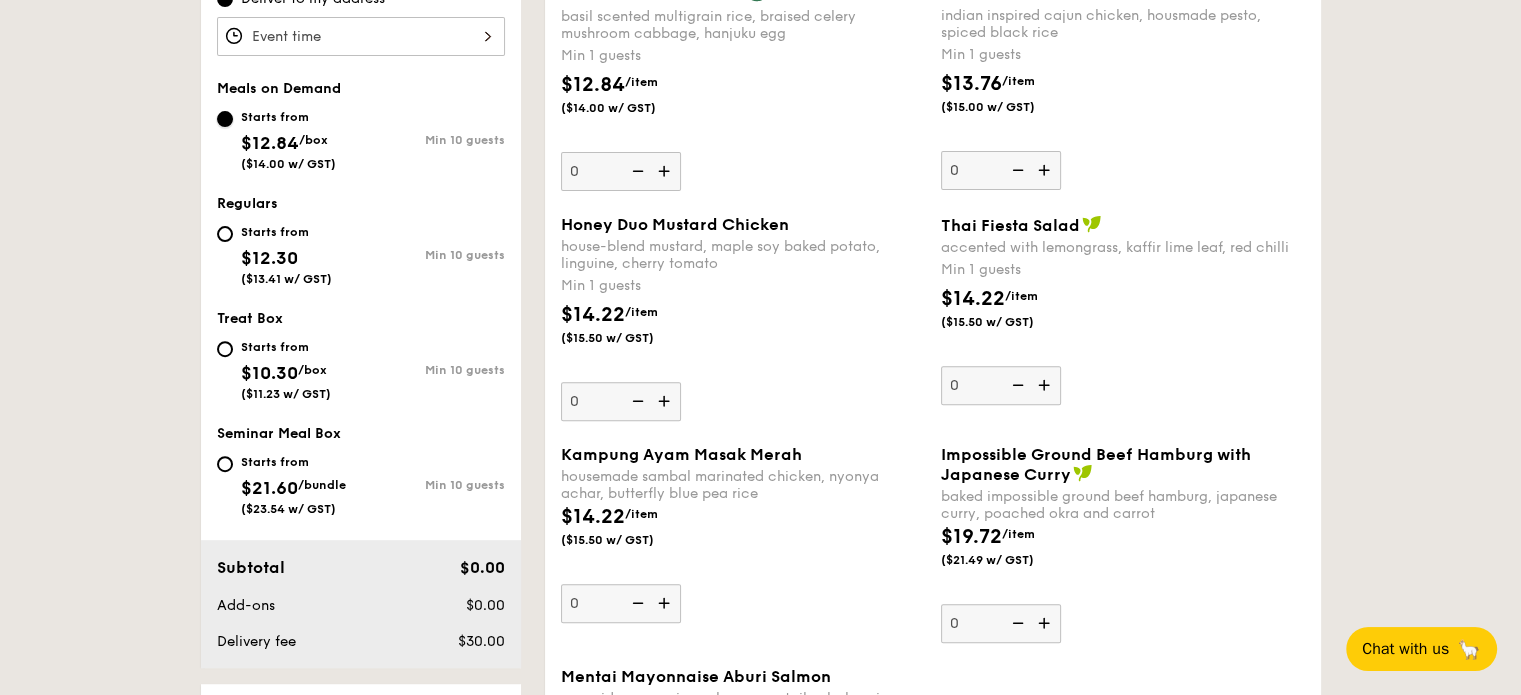 scroll, scrollTop: 759, scrollLeft: 0, axis: vertical 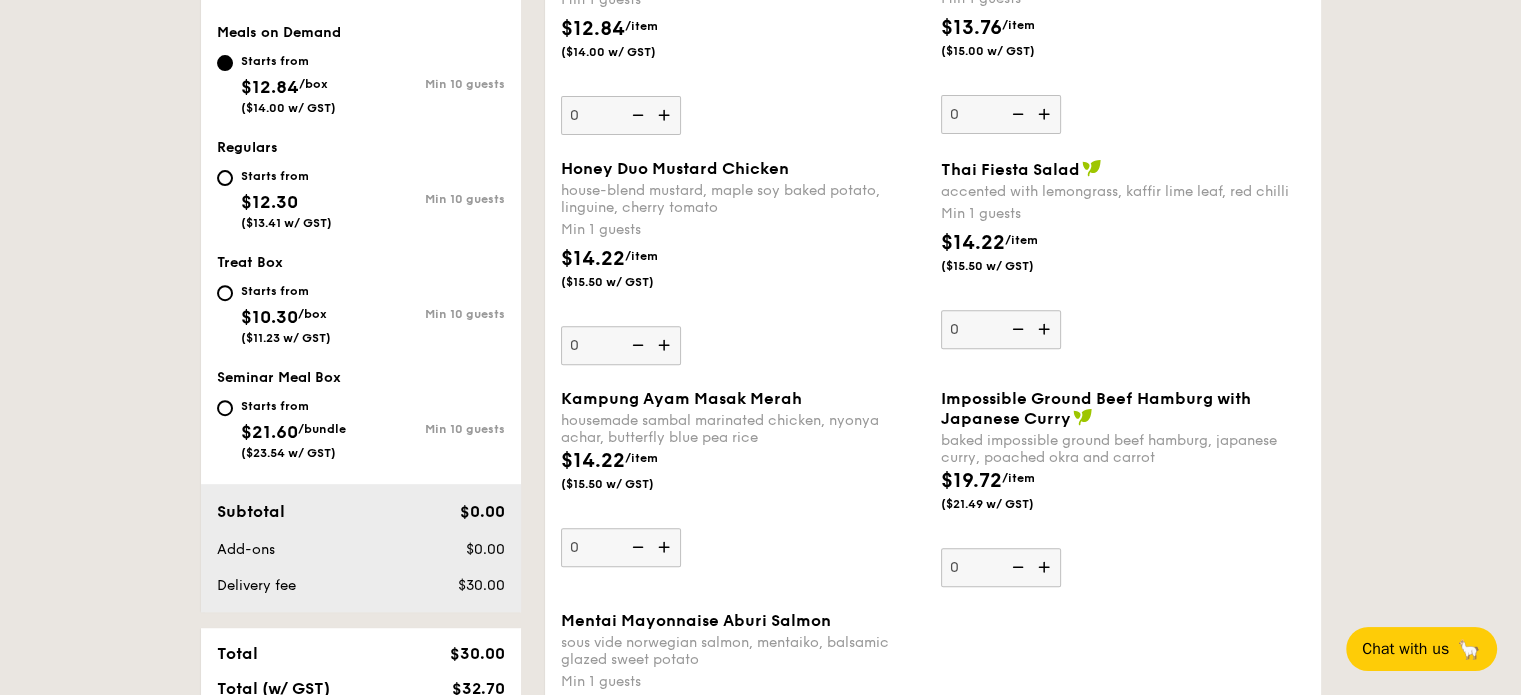click on "Starts from
$21.60
/bundle
($23.54 w/ GST)" at bounding box center [289, 427] 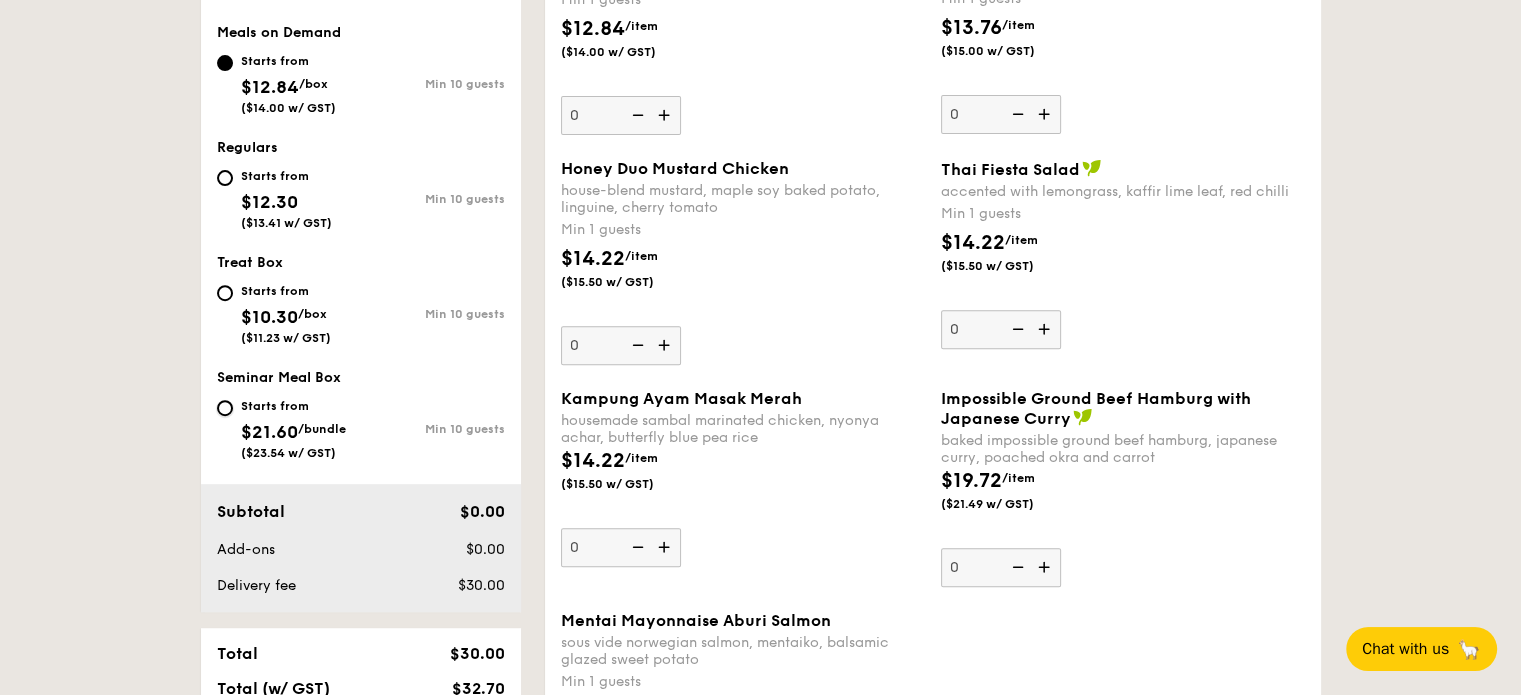 click on "Starts from
$21.60
/bundle
($23.54 w/ GST)
Min 10 guests" at bounding box center [225, 408] 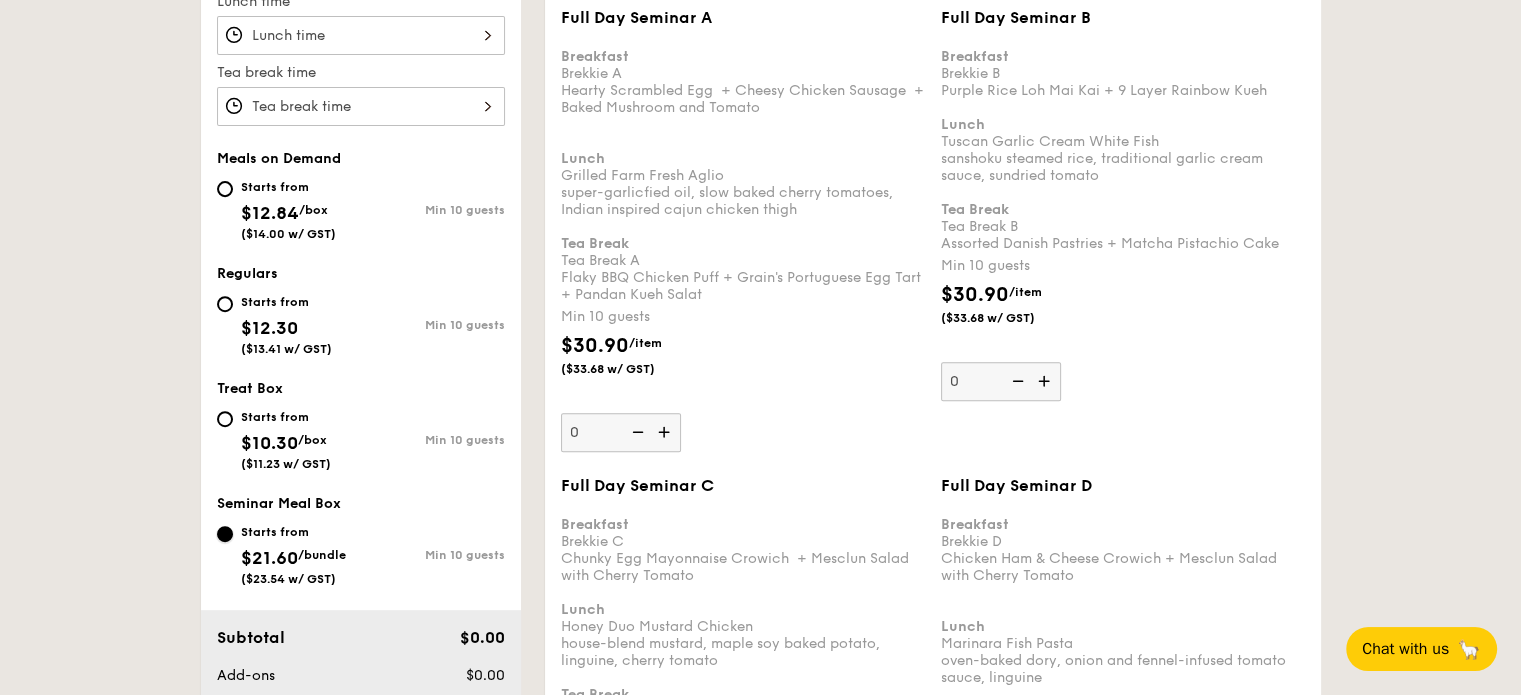 scroll, scrollTop: 884, scrollLeft: 0, axis: vertical 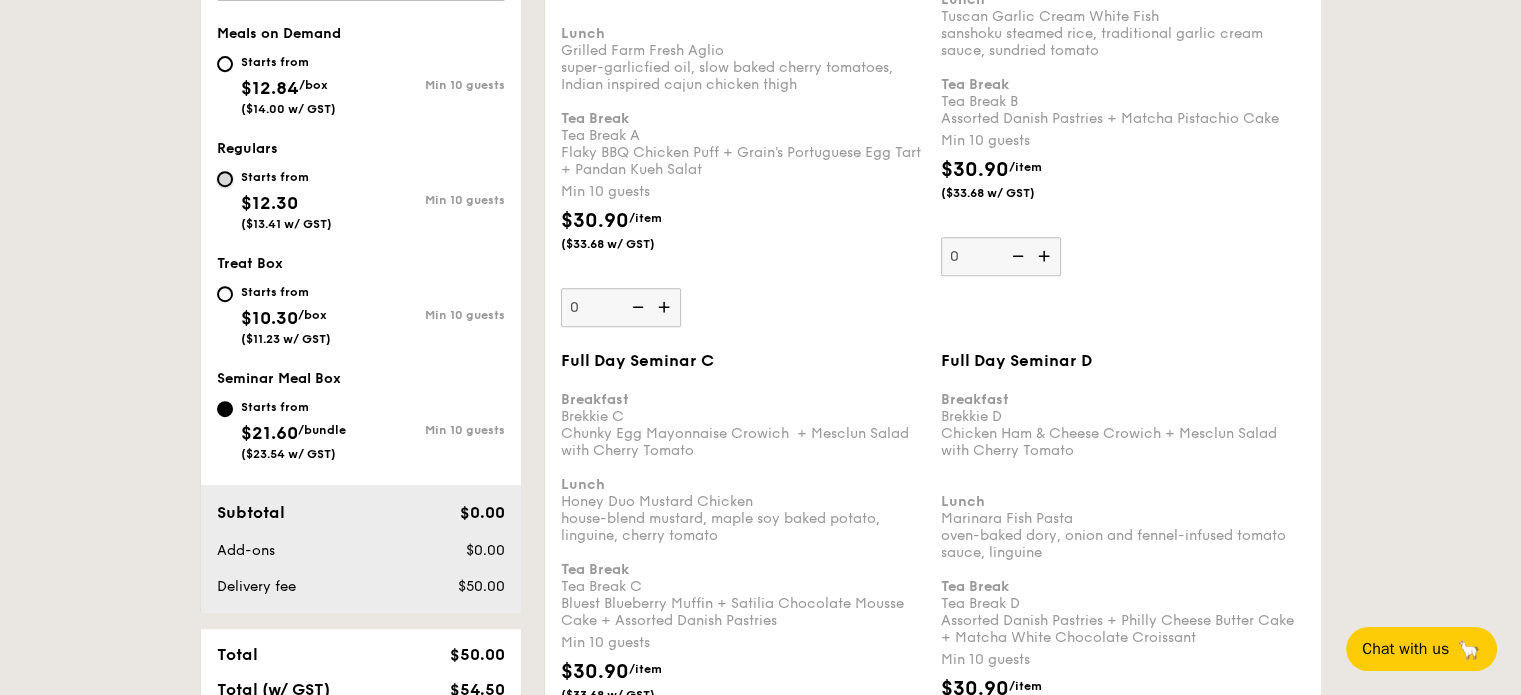 click on "Starts from
$12.30
($13.41 w/ GST)
Min 10 guests" at bounding box center [225, 179] 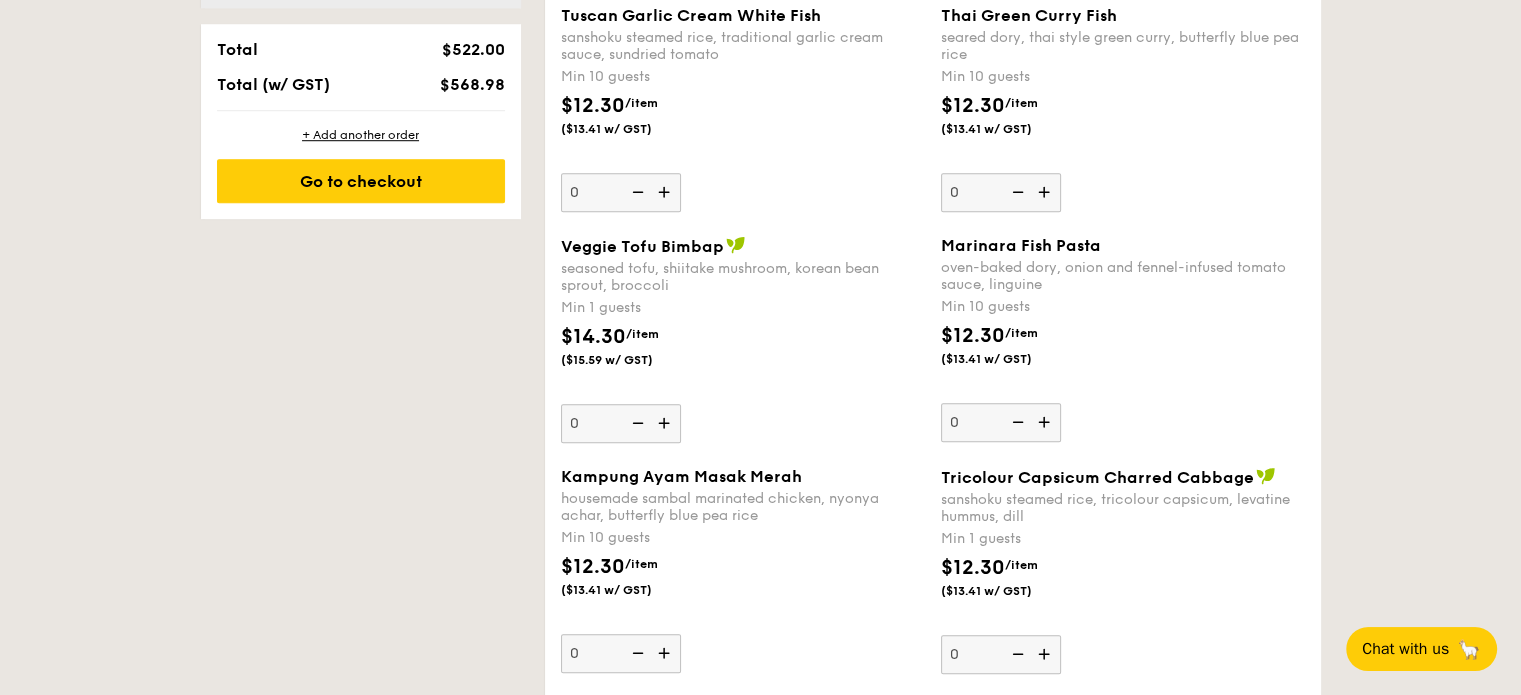 scroll, scrollTop: 1424, scrollLeft: 0, axis: vertical 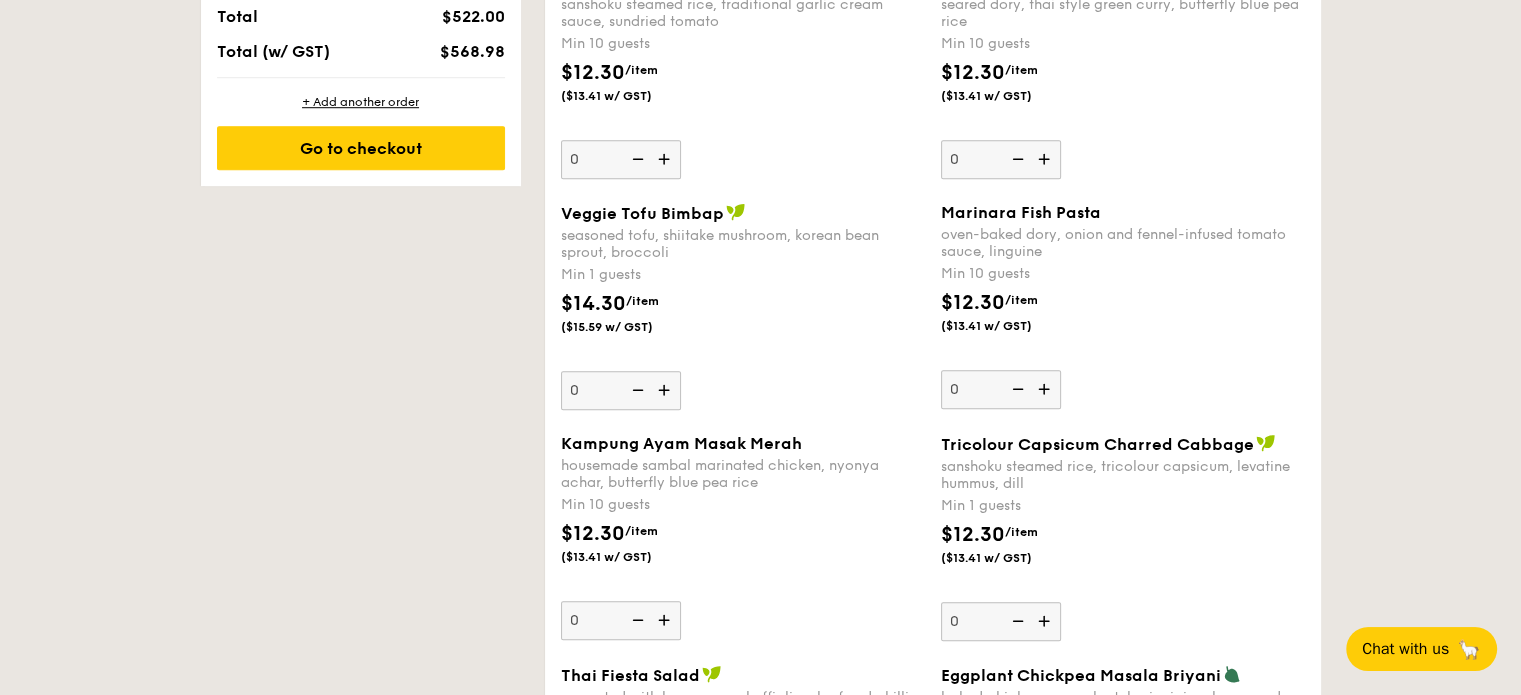 drag, startPoint x: 926, startPoint y: 431, endPoint x: 1229, endPoint y: 435, distance: 303.0264 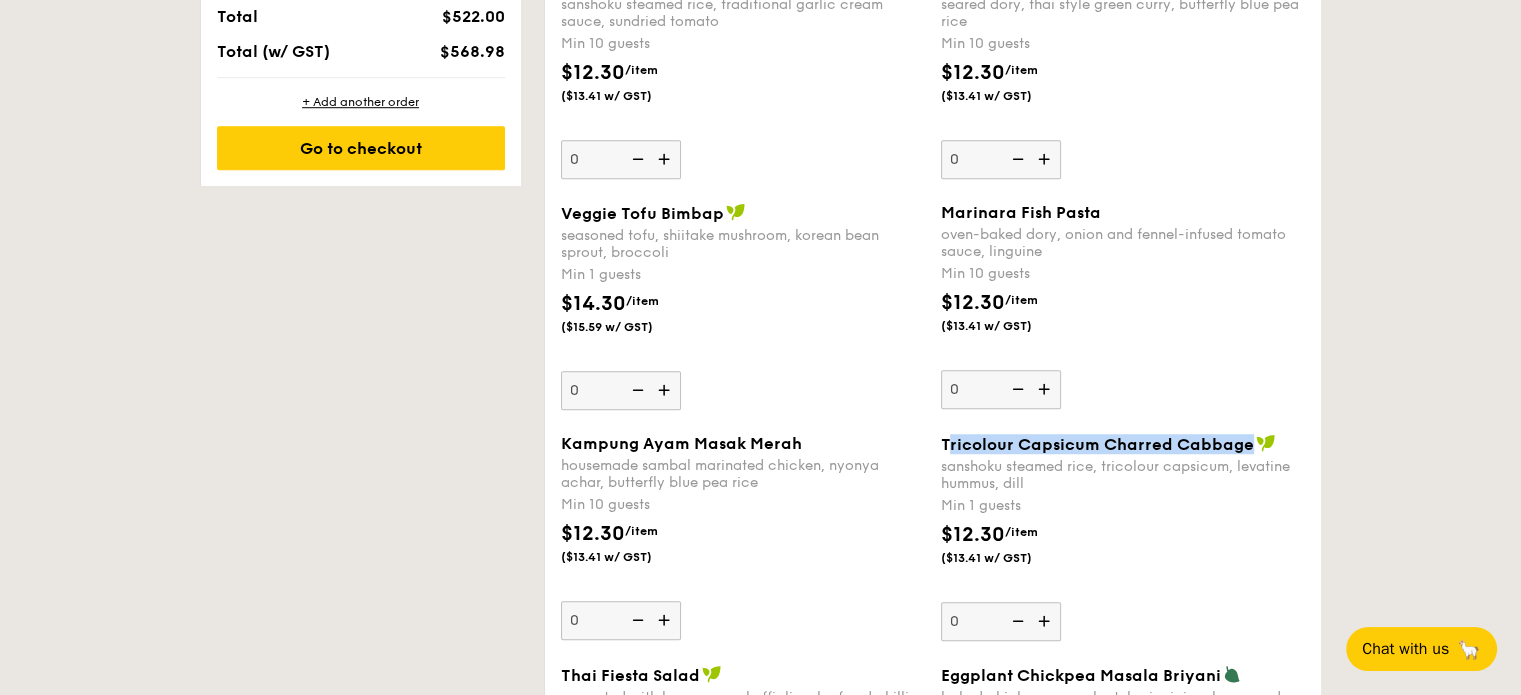 drag, startPoint x: 946, startPoint y: 445, endPoint x: 1243, endPoint y: 449, distance: 297.02695 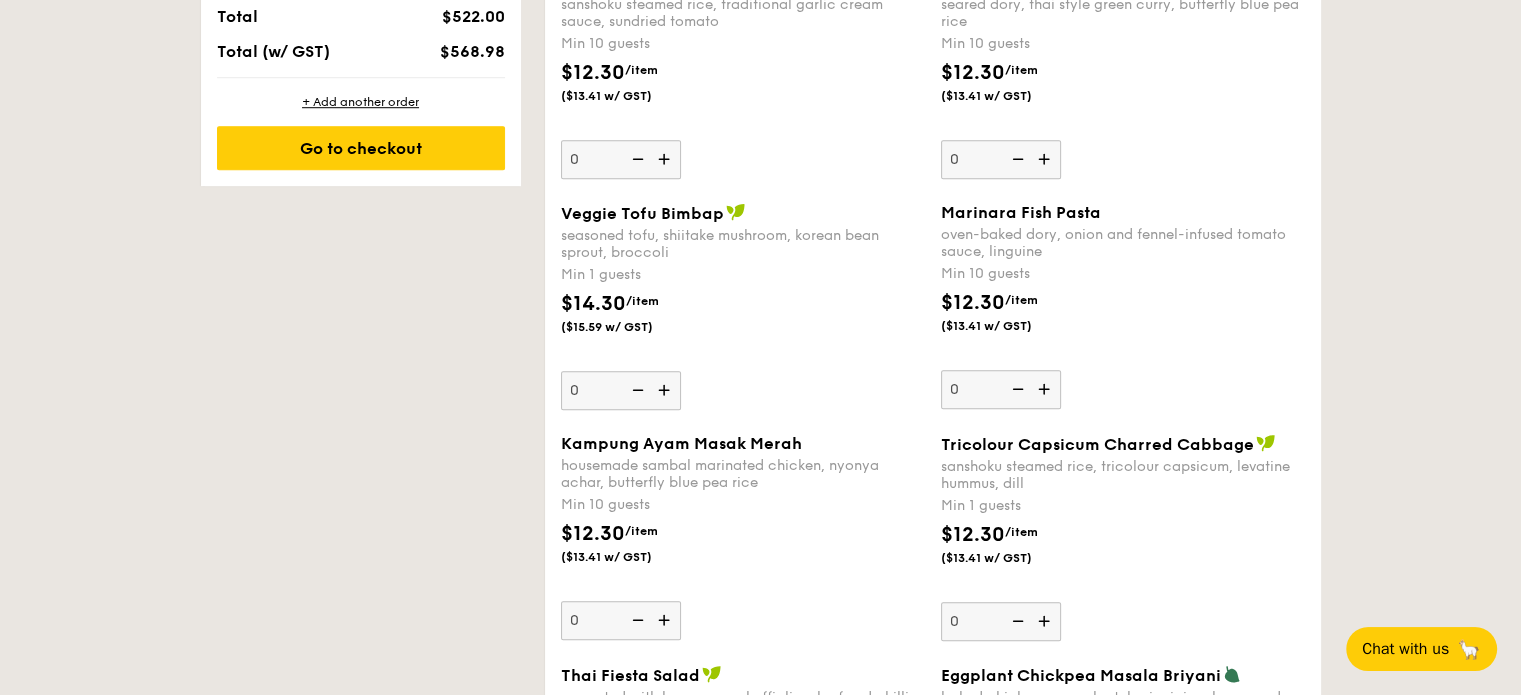 click on "1 - Select menu
2 - Select items
3 - Check out
Order 1
[DATE]
Pick up from [NUMBER] [STREET] #[NUMBER], [POSTAL_CODE]
Deliver to my address
Meals on Demand
Starts from
$12.84
/box
($14.00 w/ GST)
Min 10 guests
Regulars
Starts from
$12.30
($13.41 w/ GST)
Min 10 guests
Treat Box
Starts from
$10.30
/box
($11.23 w/ GST)
Min 10 guests
Seminar Meal Box
Starts from
$21.60
/bundle
($23.54 w/ GST)
Min 10 guests
Subtotal
$0.00
Add-ons
. 40" at bounding box center [761, 1695] 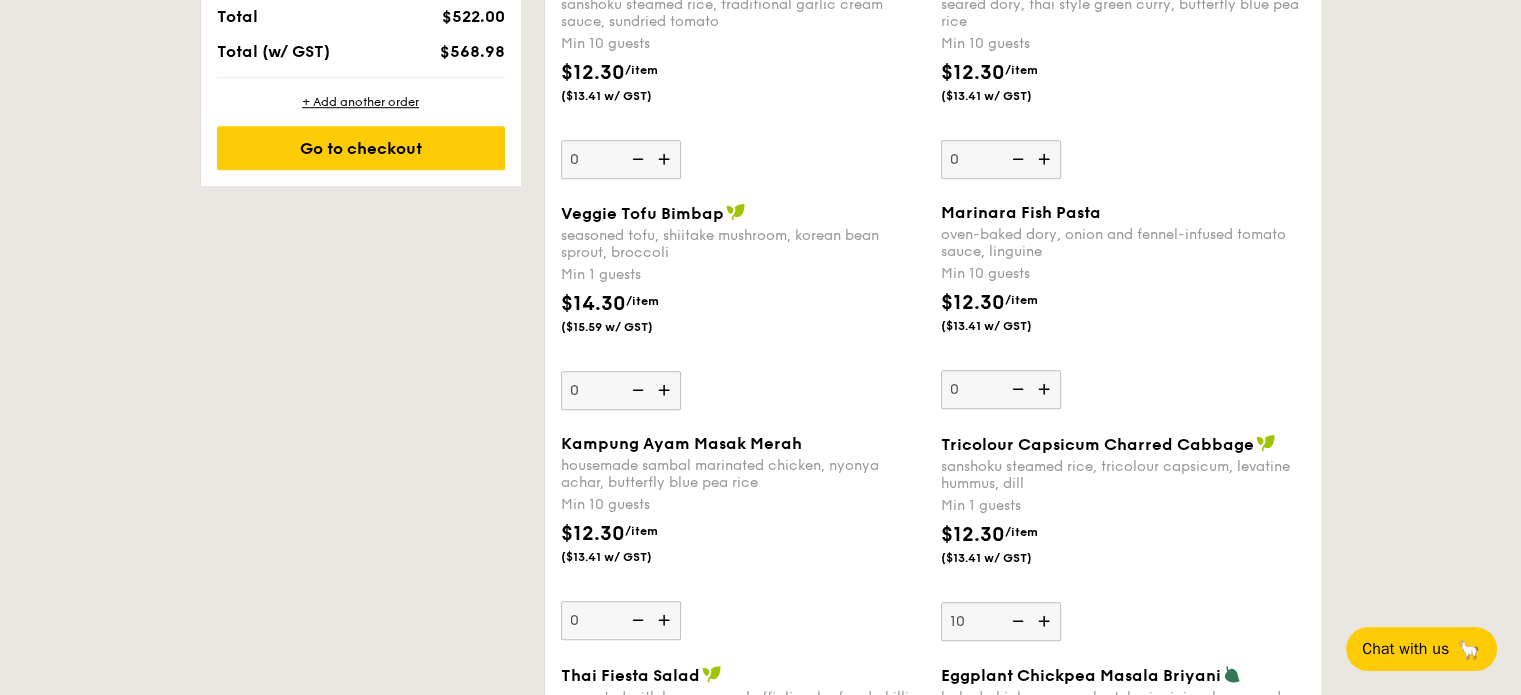type on "10" 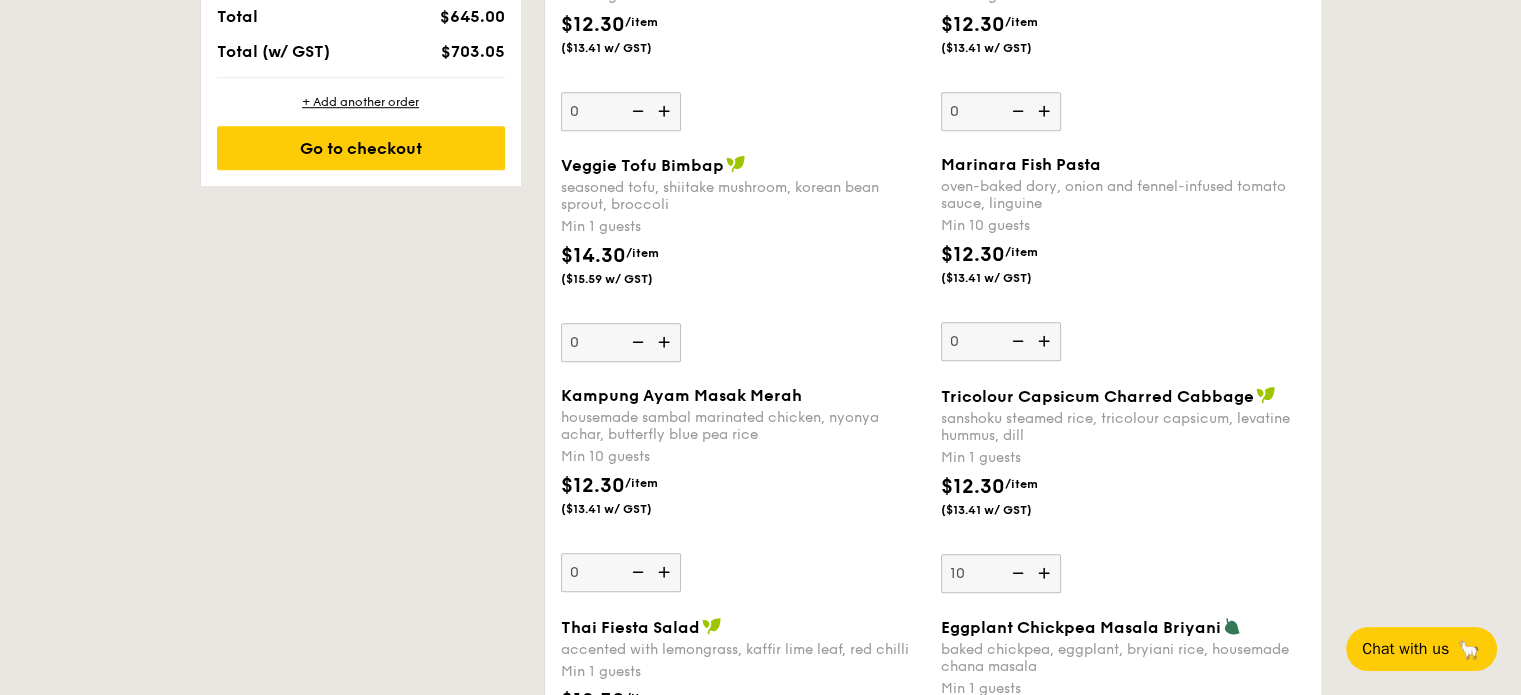click on "1 - Select menu
2 - Select items
3 - Check out
Order 1
[DATE]
Pick up from [NUMBER] [STREET] #[NUMBER], [POSTAL_CODE]
Deliver to my address
Meals on Demand
Starts from
$12.84
/box
($14.00 w/ GST)
Min 10 guests
Regulars
Starts from
$12.30
($13.41 w/ GST)
Min 10 guests
Treat Box
Starts from
$10.30
/box
($11.23 w/ GST)
Min 10 guests
Seminar Meal Box
Starts from
$21.60
/bundle
($23.54 w/ GST)
Min 10 guests
Subtotal
$0.00
Add-ons
. 40" at bounding box center [760, 1647] 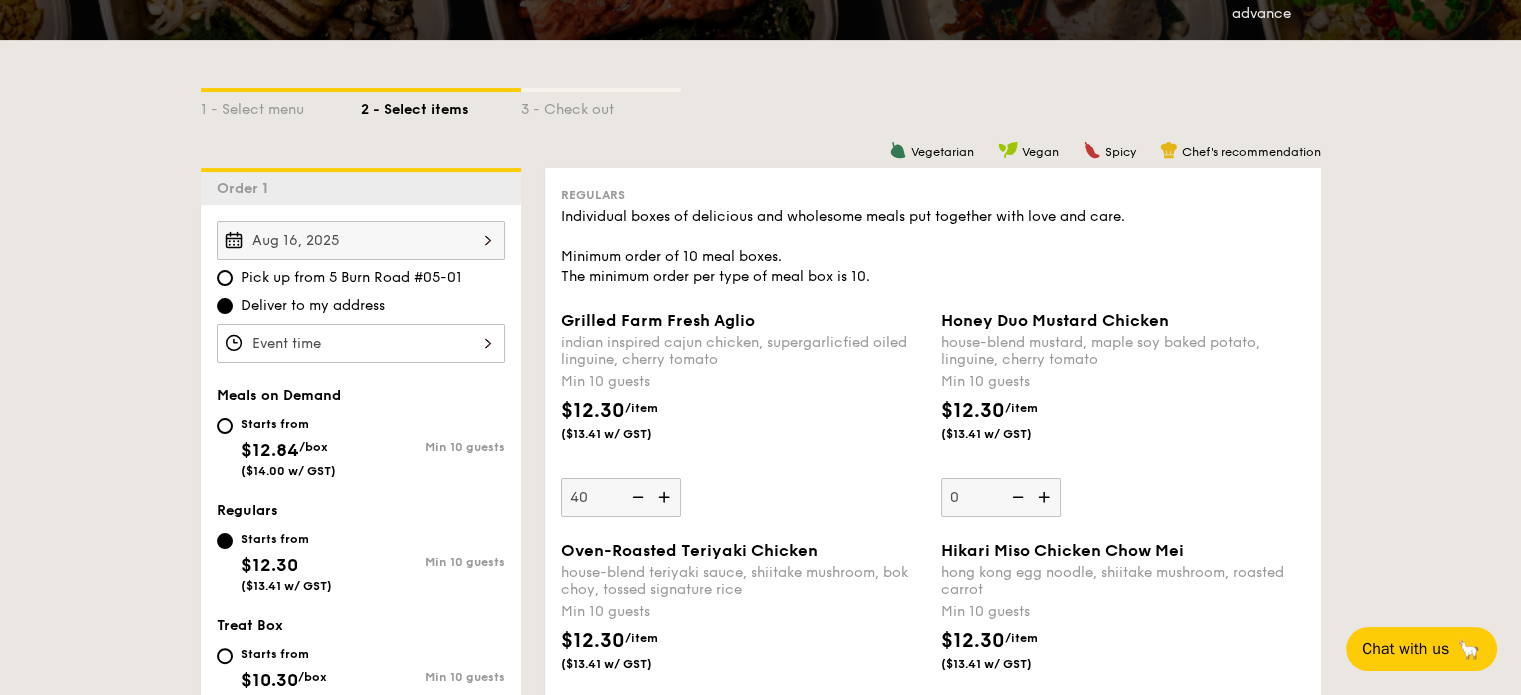 scroll, scrollTop: 396, scrollLeft: 0, axis: vertical 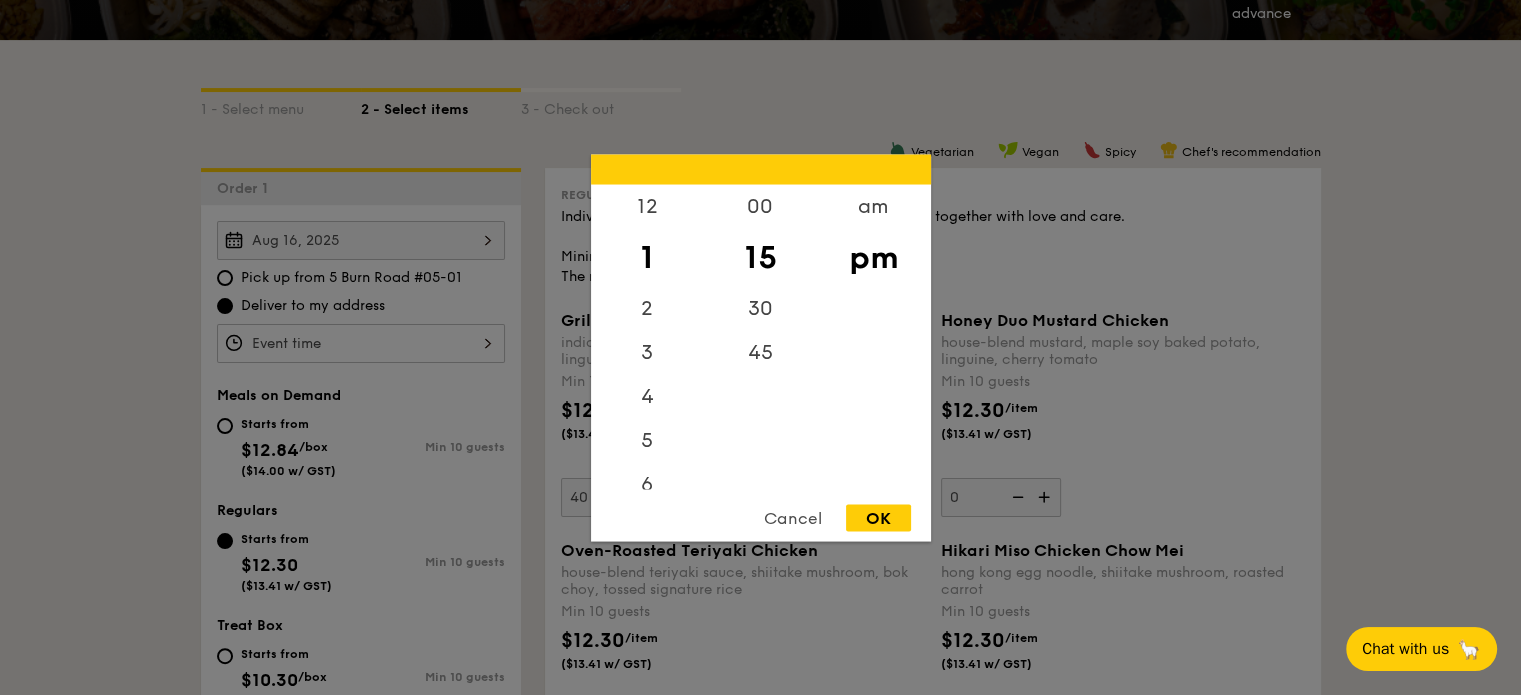 click on "12 1 2 3 4 5 6 7 8 9 10 11   00 15 30 45   am   pm   Cancel   OK" at bounding box center (361, 343) 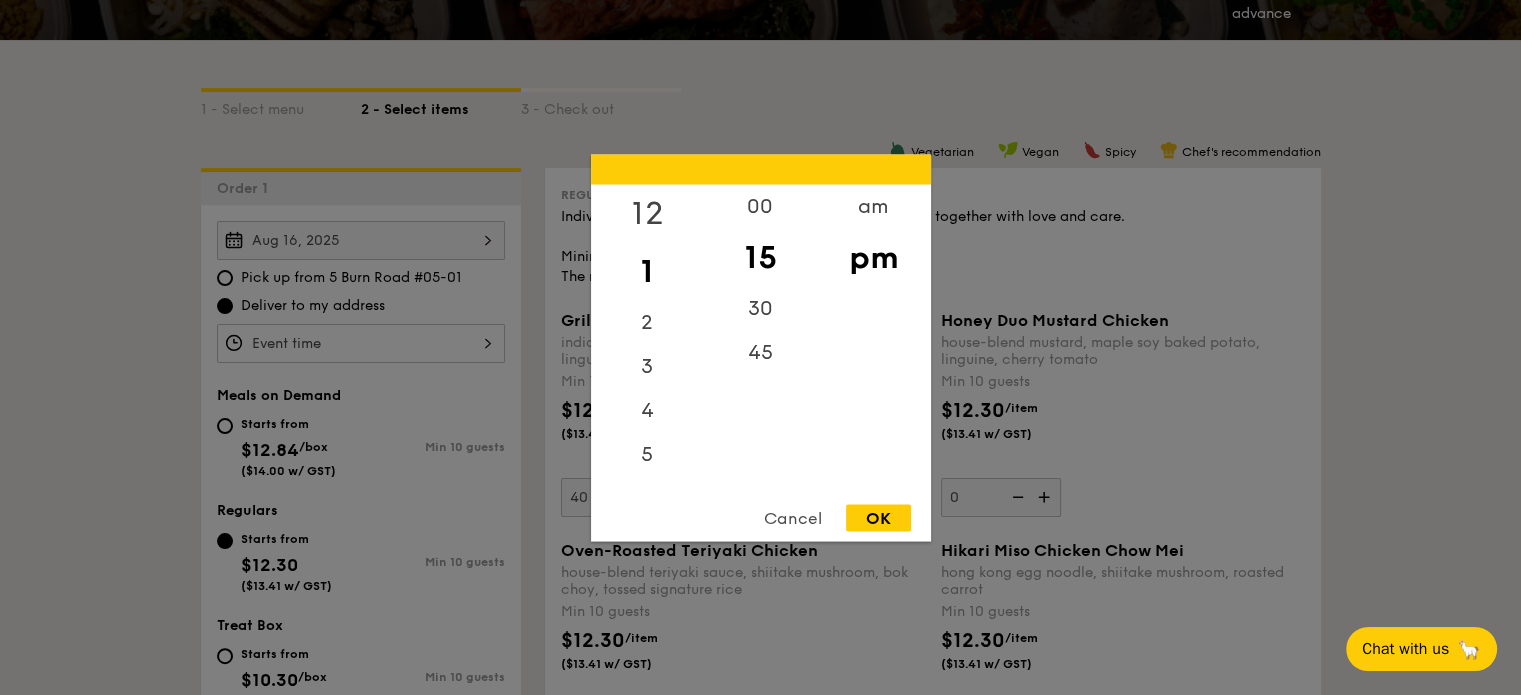 click on "12" at bounding box center [647, 213] 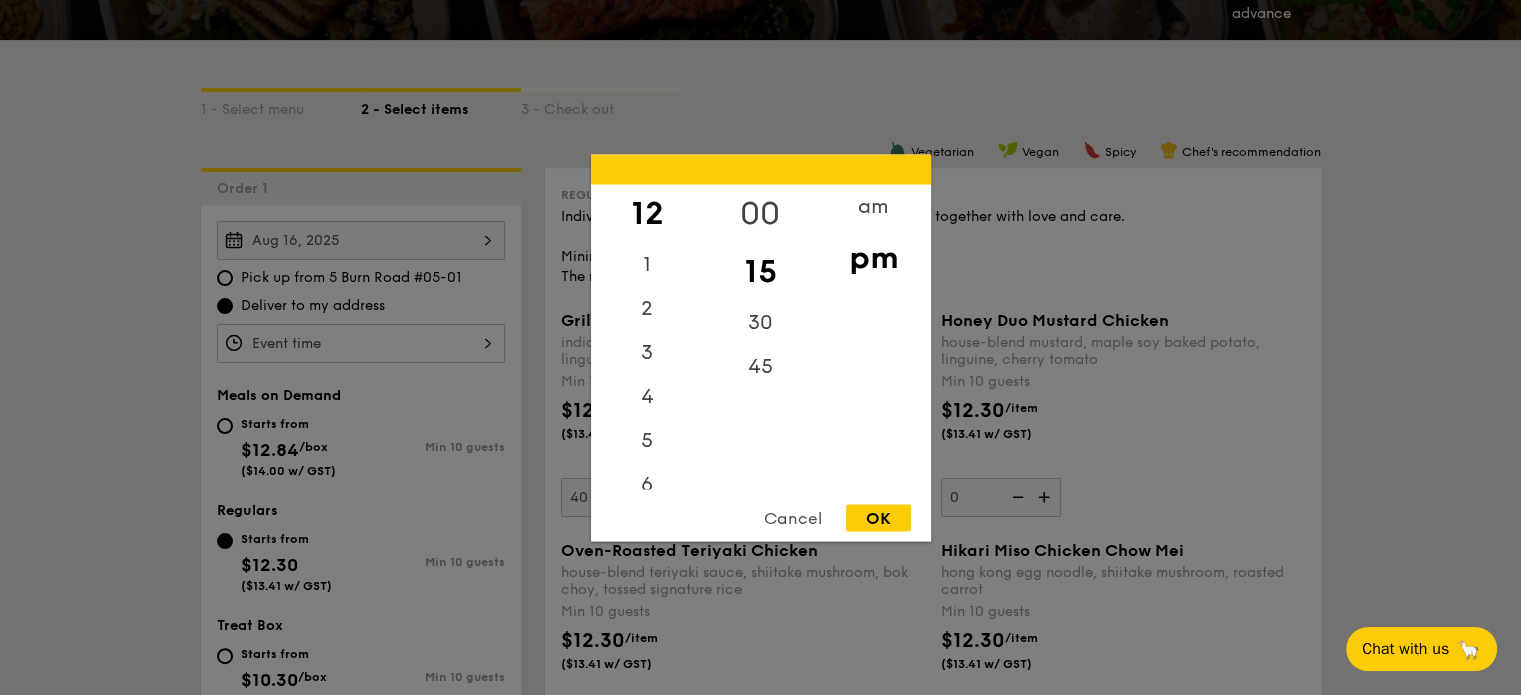 click on "00" at bounding box center [760, 213] 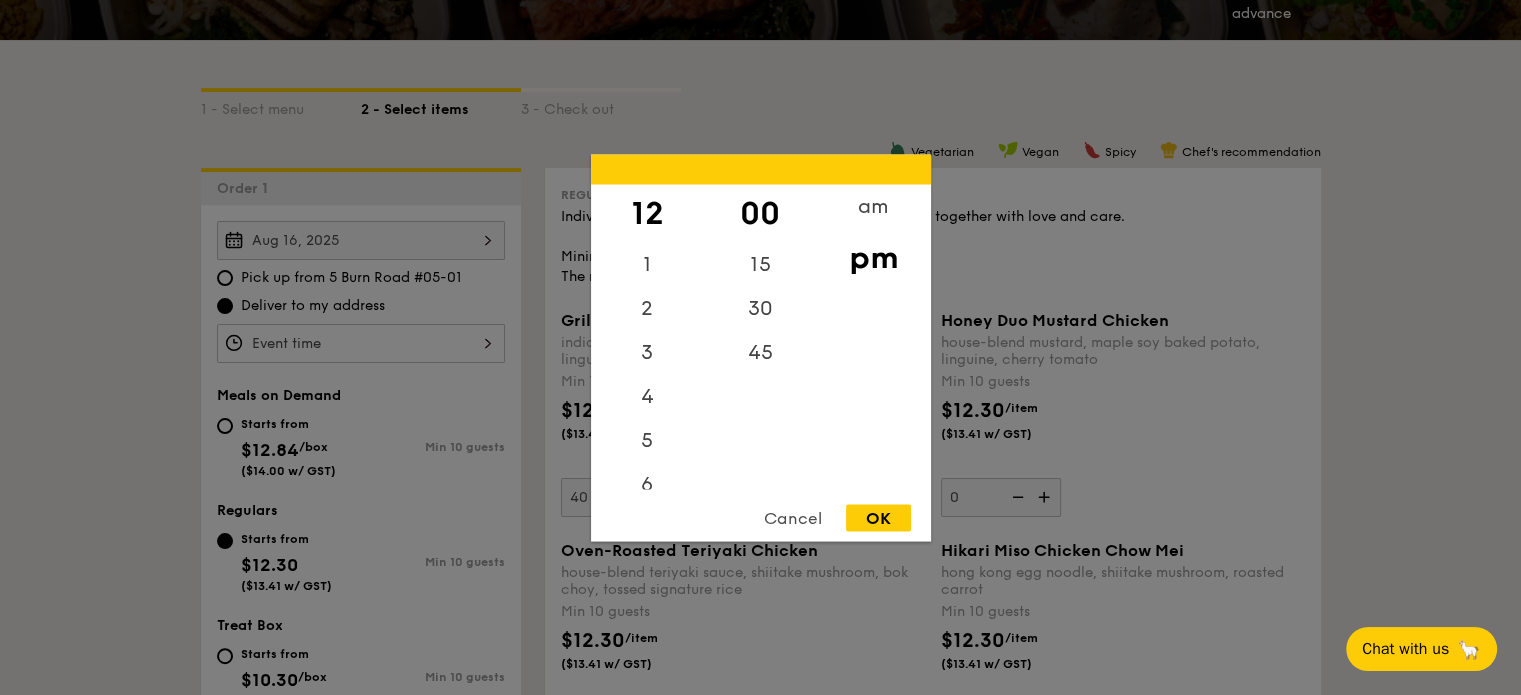 click on "OK" at bounding box center (878, 517) 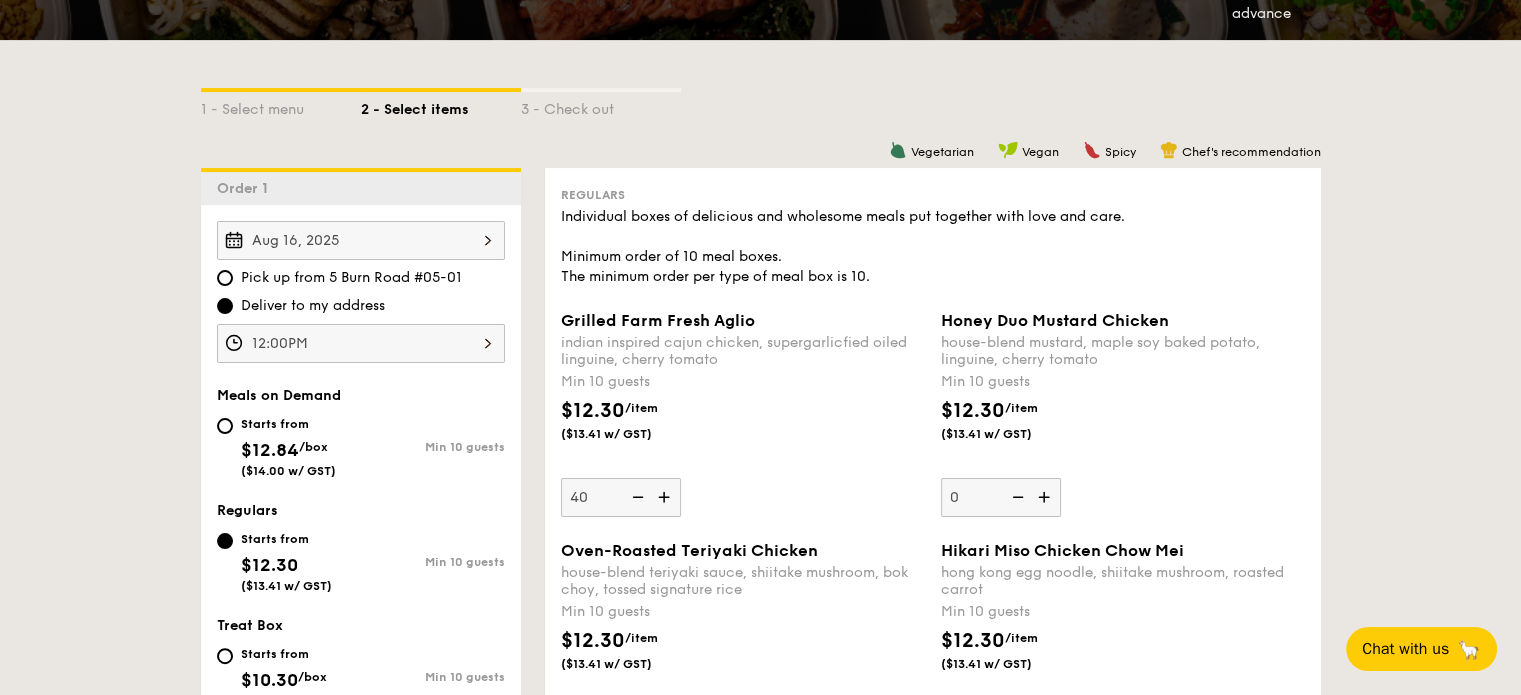 click on "1 - Select menu
2 - Select items
3 - Check out
Order 1
[DATE]
Pick up from [NUMBER] [STREET] #[NUMBER], [POSTAL_CODE]
Deliver to my address
[TIME]
Meals on Demand
Starts from
$12.84
/box
($14.00 w/ GST)
Min 10 guests
Regulars
Starts from
$12.30
($13.41 w/ GST)
Min 10 guests
Treat Box
Starts from
$10.30
/box
($11.23 w/ GST)
Min 10 guests
Seminar Meal Box
Starts from
$21.60
/bundle
($23.54 w/ GST)
Min 10 guests
Subtotal
$0.00
[TIME] ,  ." at bounding box center [760, 2723] 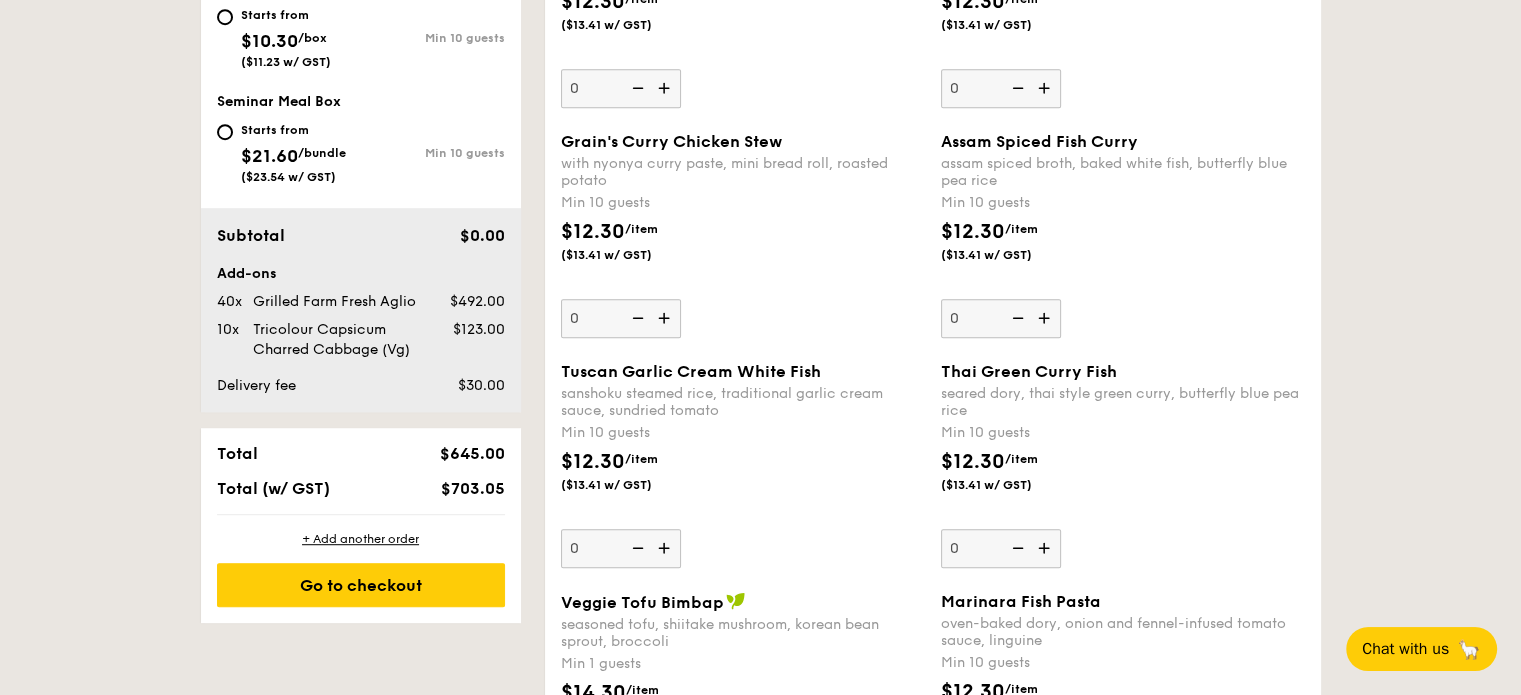 scroll, scrollTop: 1086, scrollLeft: 0, axis: vertical 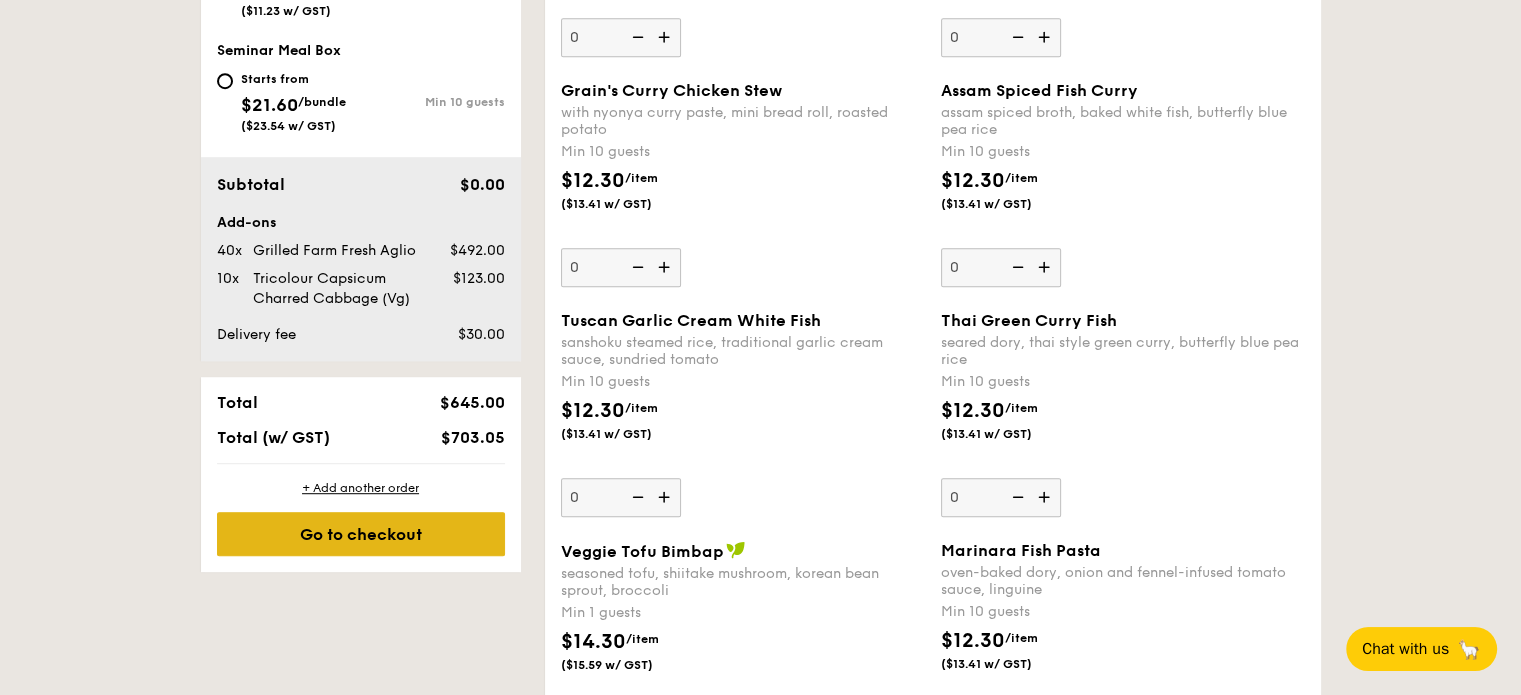 click on "Go to checkout" at bounding box center [361, 534] 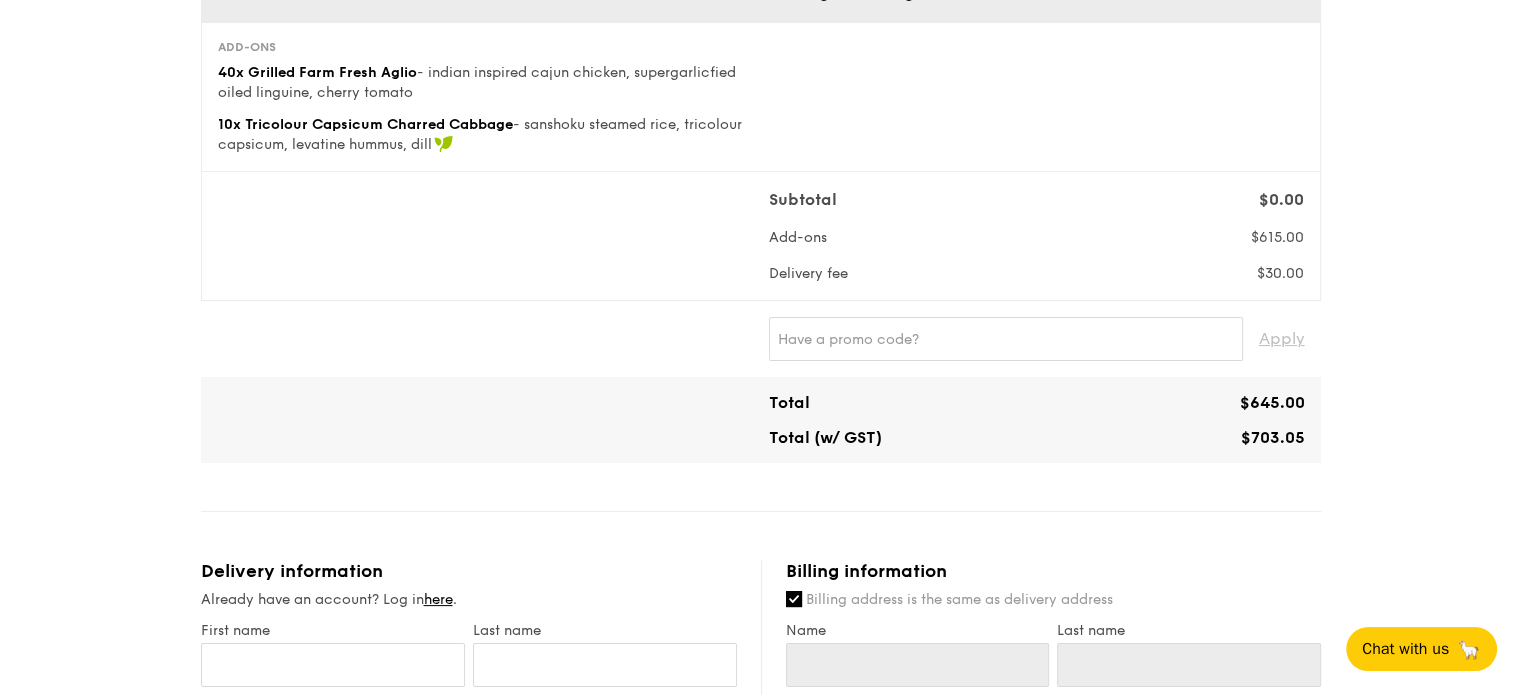 scroll, scrollTop: 228, scrollLeft: 0, axis: vertical 